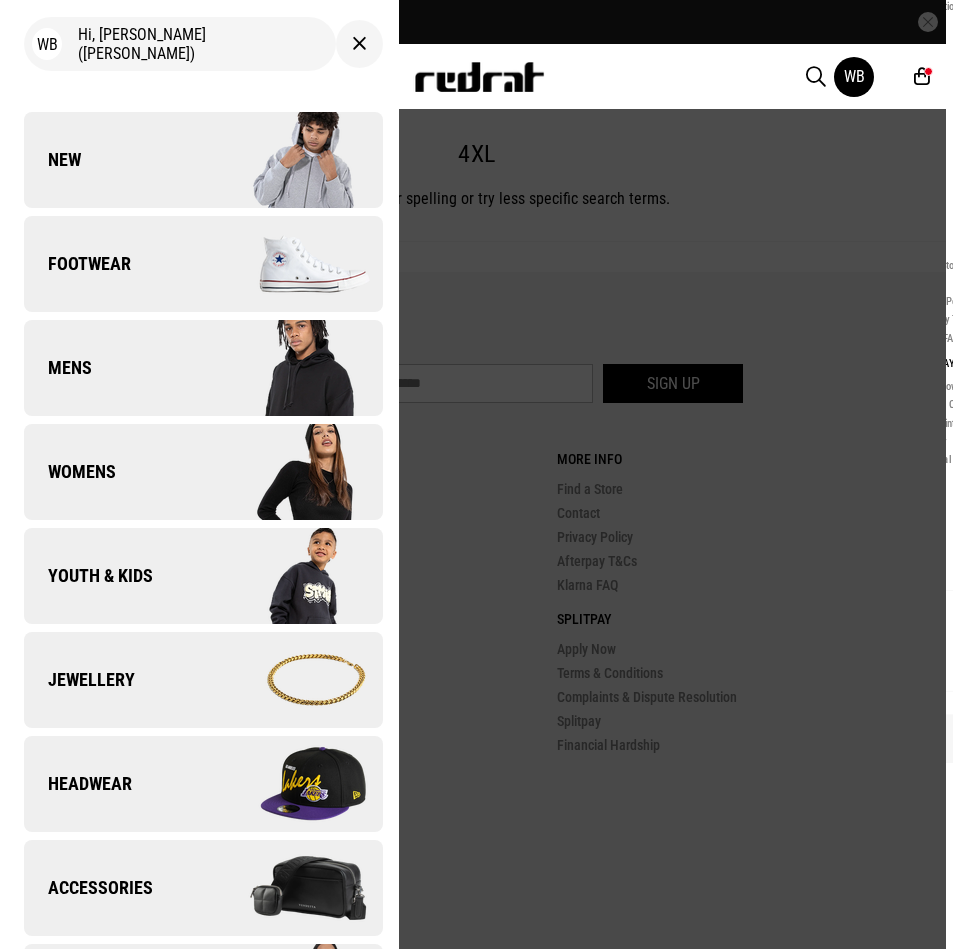 scroll, scrollTop: 0, scrollLeft: 0, axis: both 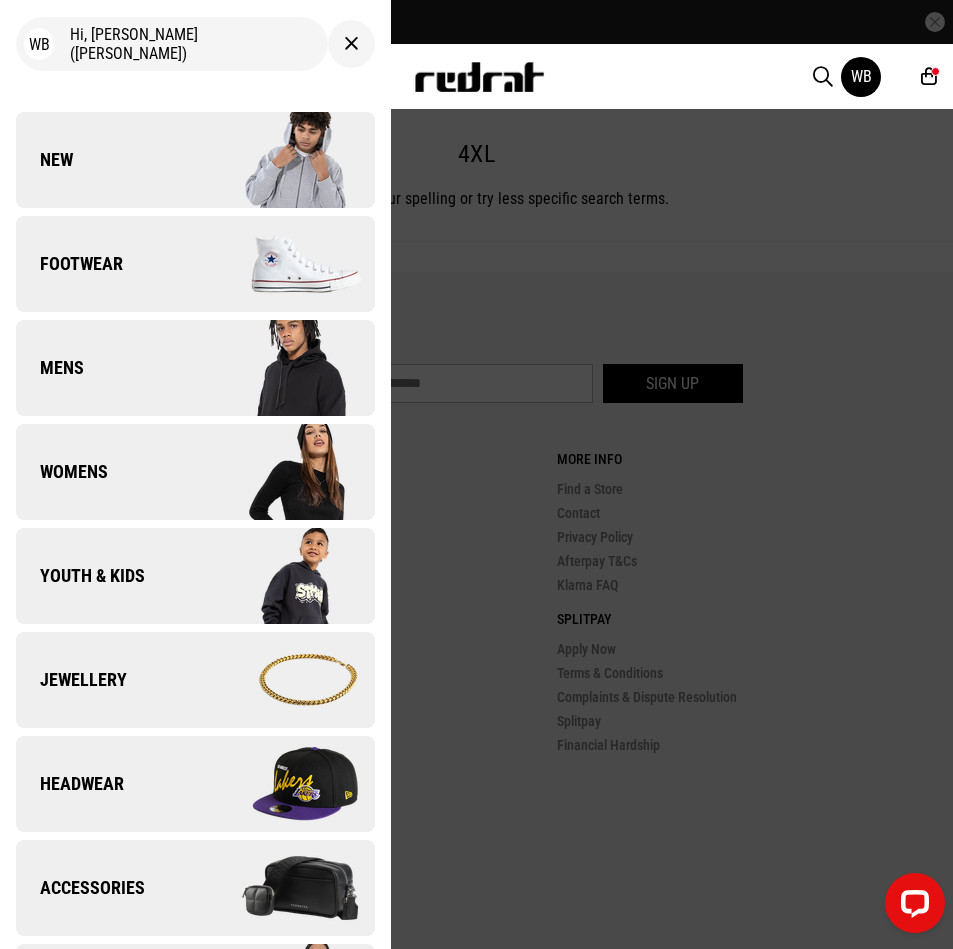 click on "Womens" at bounding box center [62, 472] 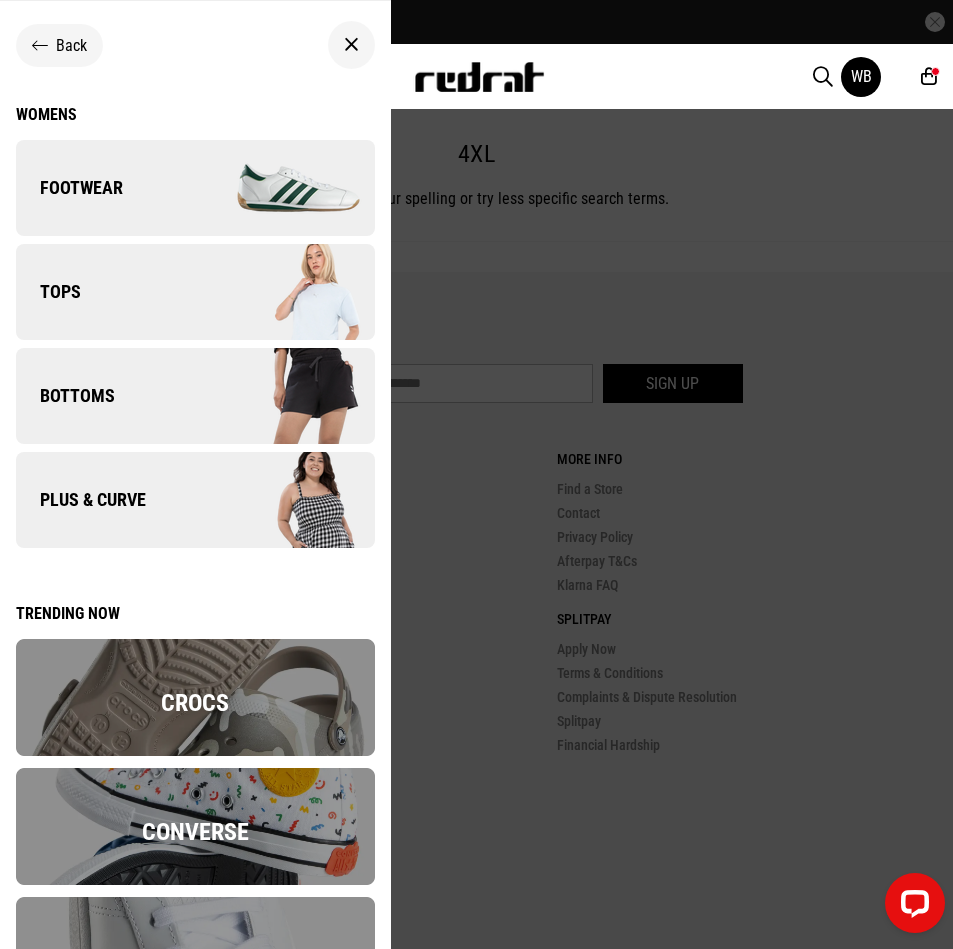 click on "Plus & Curve" at bounding box center [81, 500] 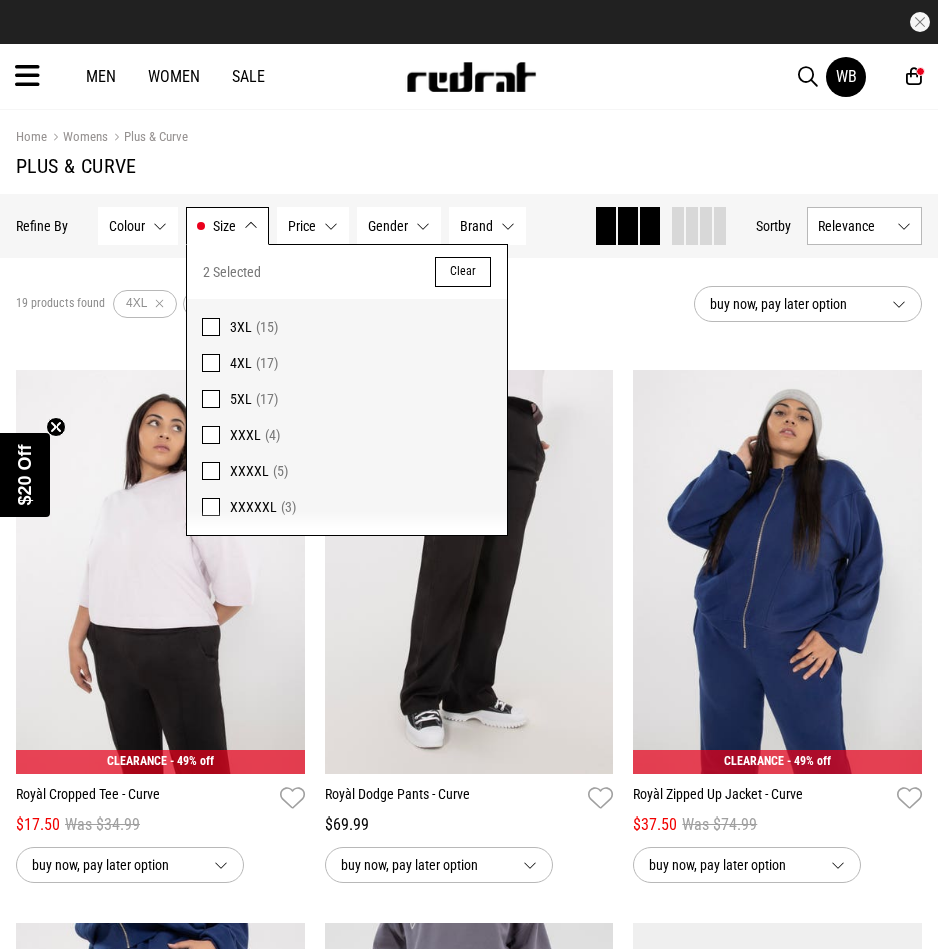 scroll, scrollTop: 0, scrollLeft: 0, axis: both 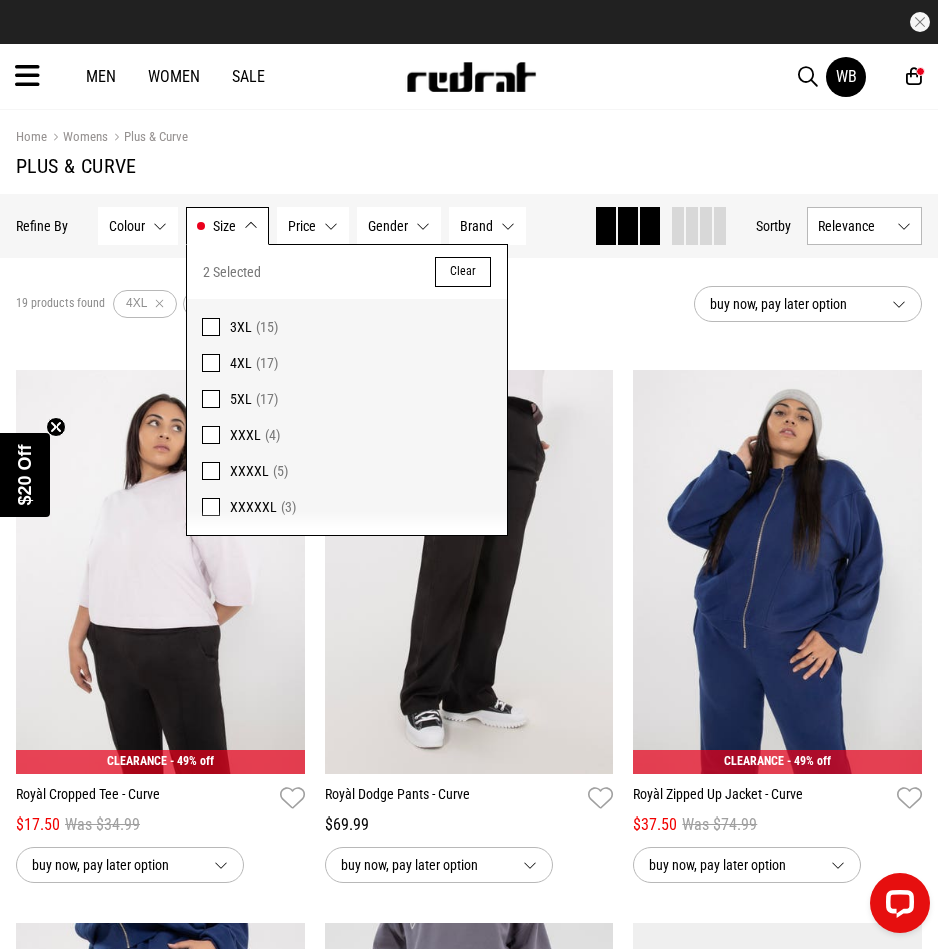 click on "Home Womens Plus & Curve   Plus & Curve" at bounding box center (469, 152) 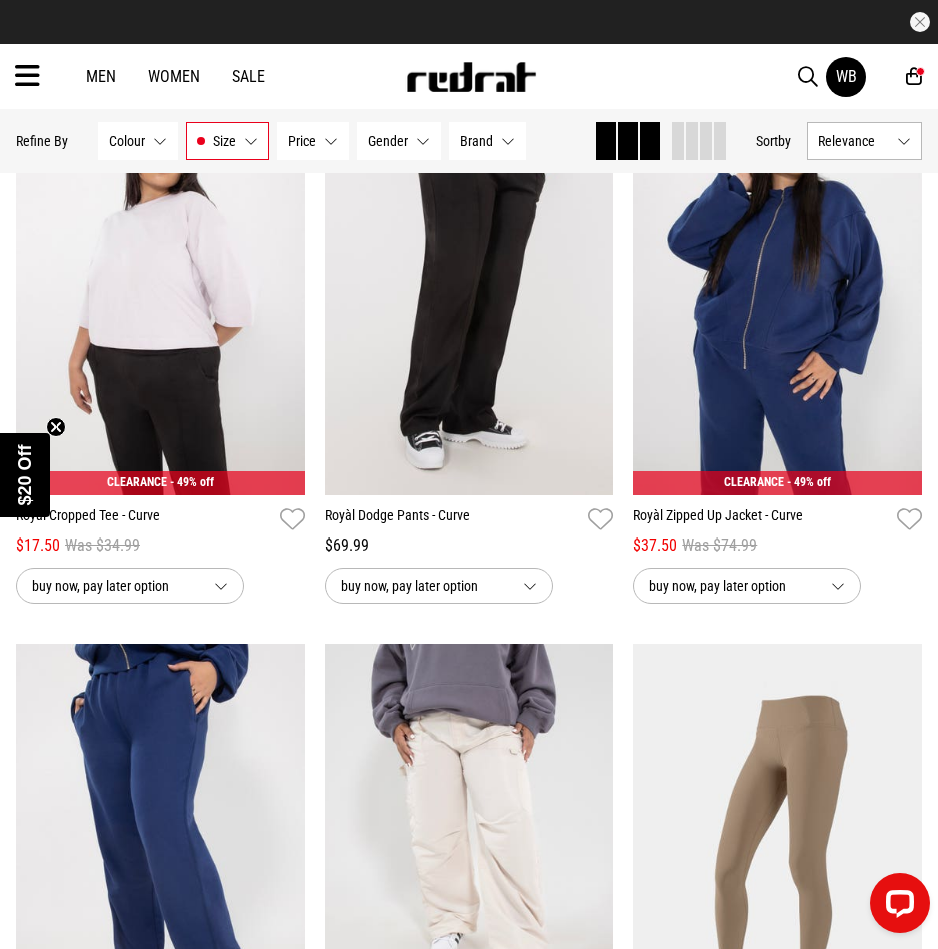 scroll, scrollTop: 700, scrollLeft: 0, axis: vertical 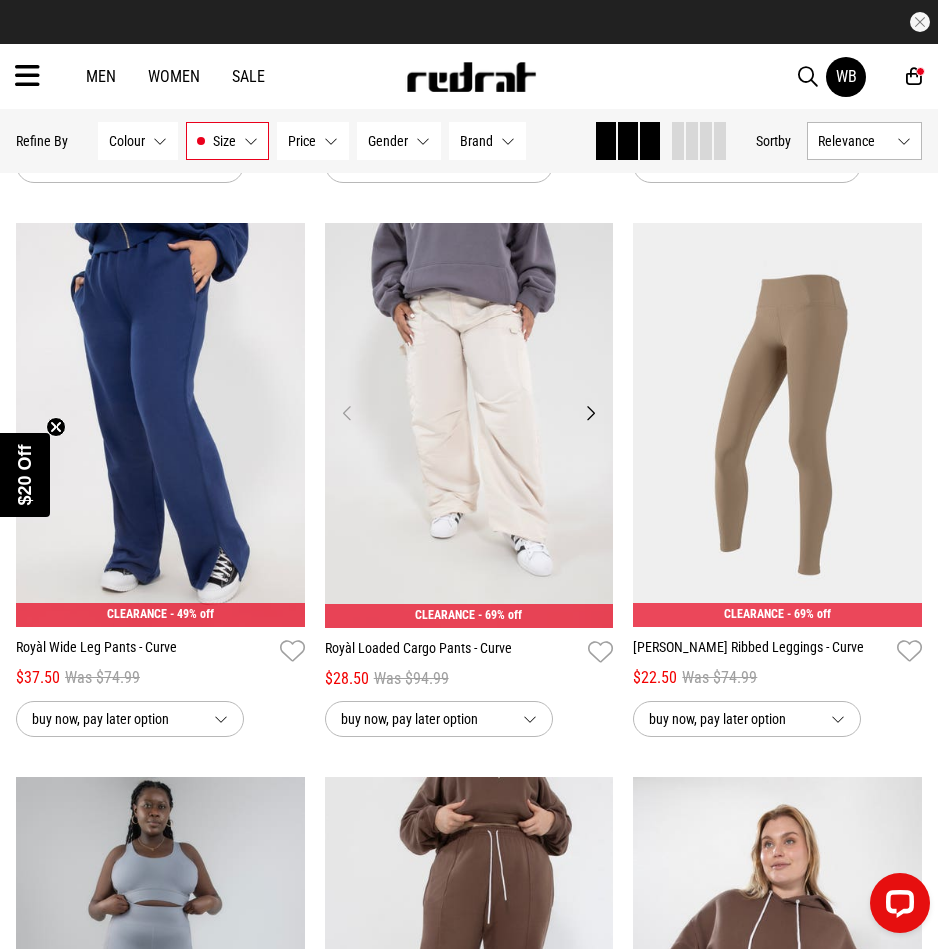 click at bounding box center (469, 425) 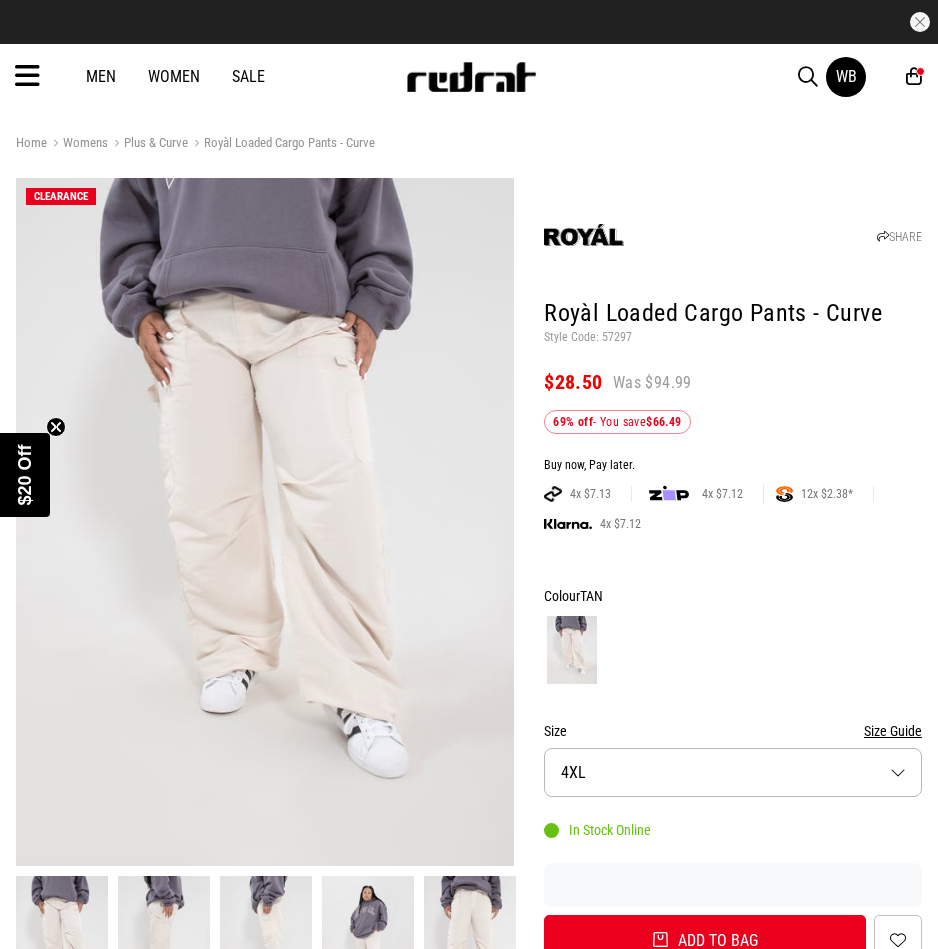 scroll, scrollTop: 100, scrollLeft: 0, axis: vertical 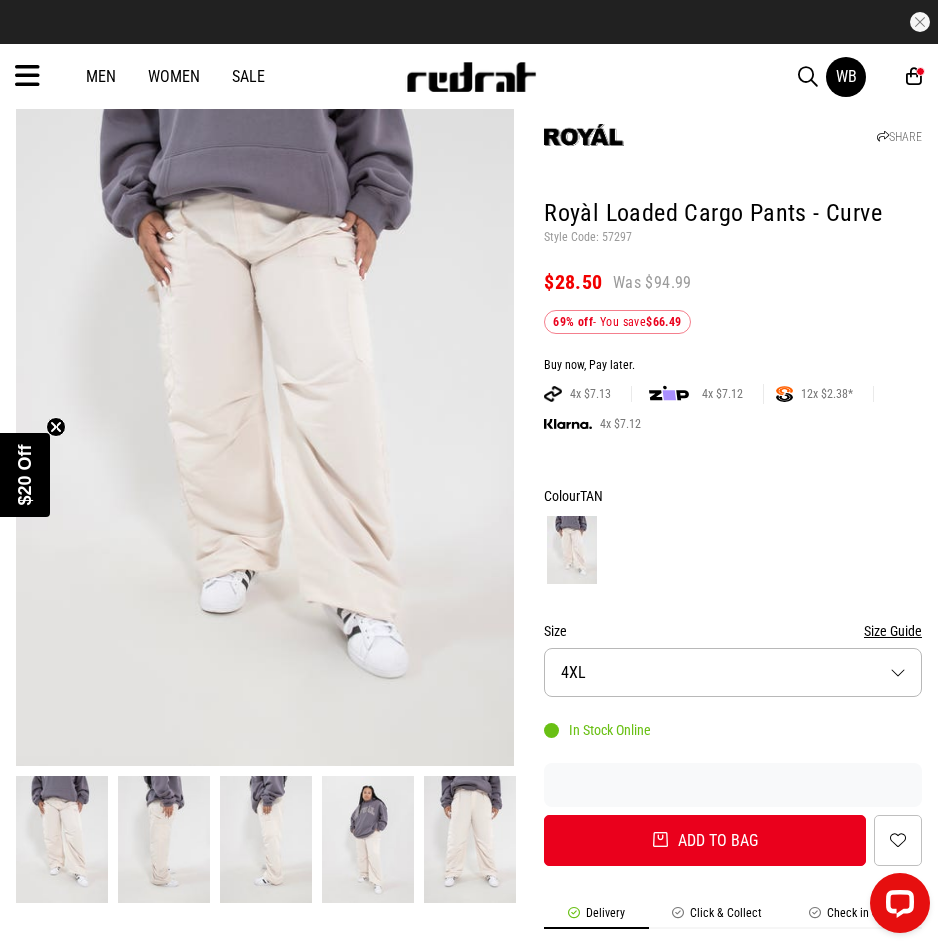 click at bounding box center [164, 839] 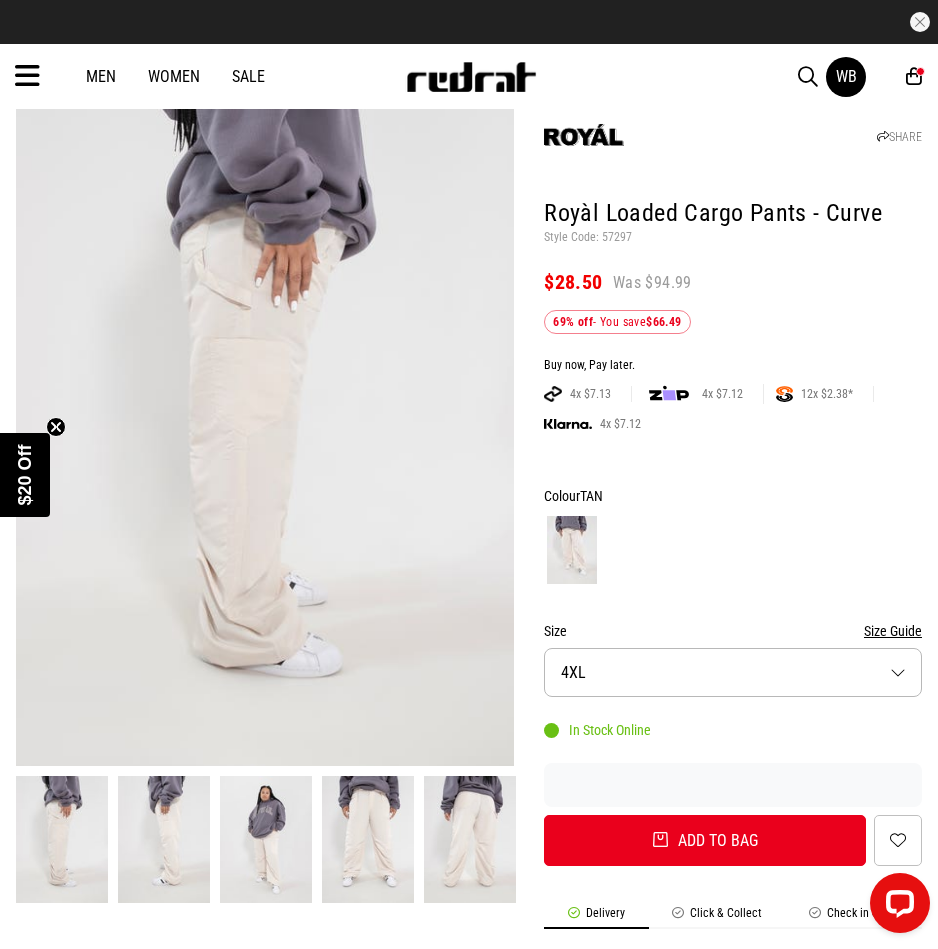 click at bounding box center [266, 839] 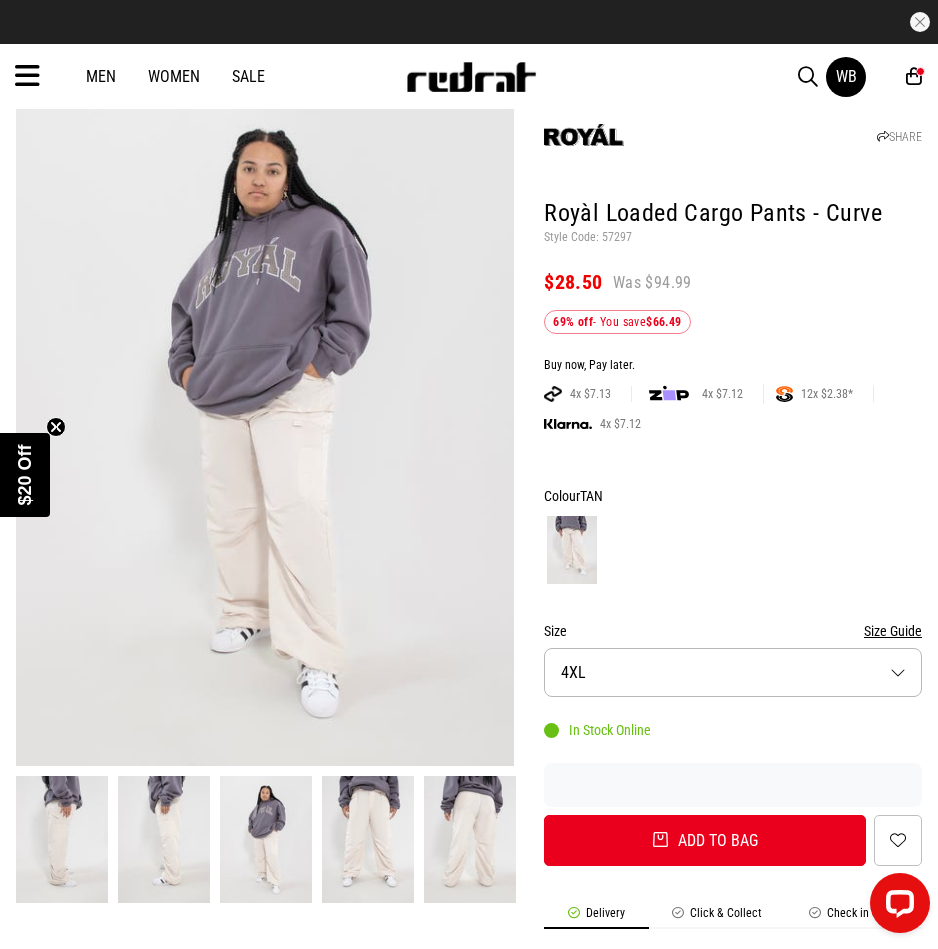 click at bounding box center (266, 839) 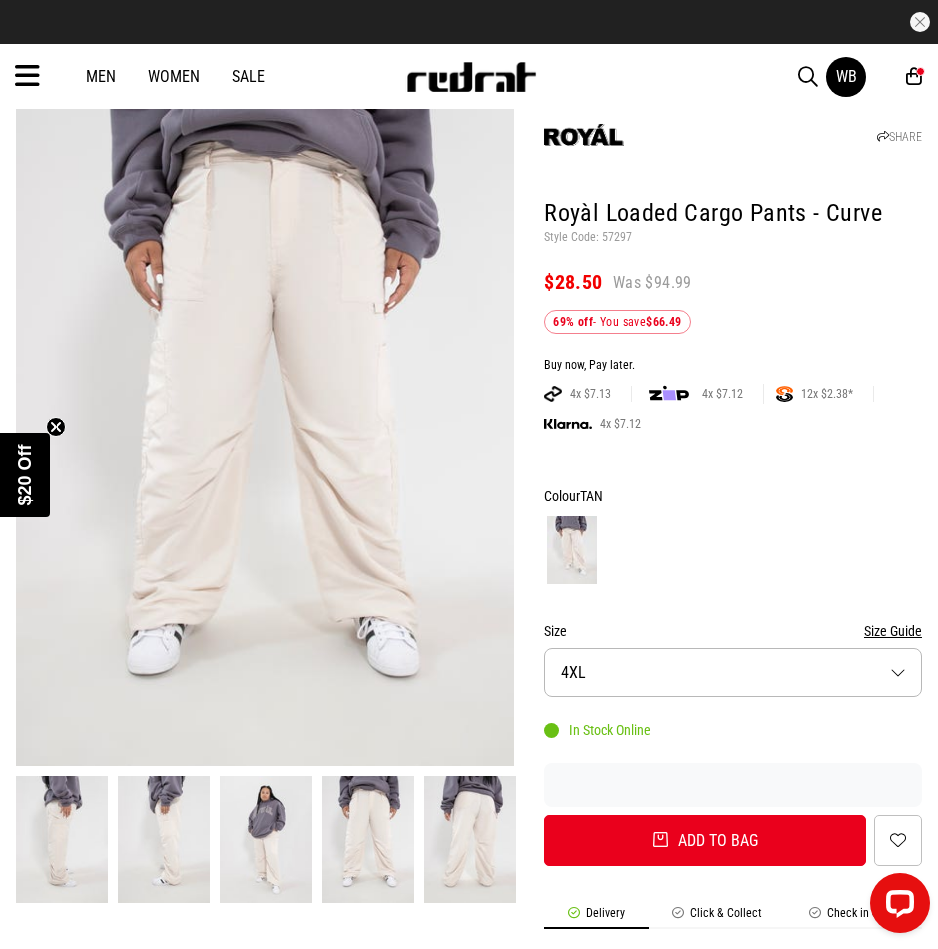 click at bounding box center [470, 839] 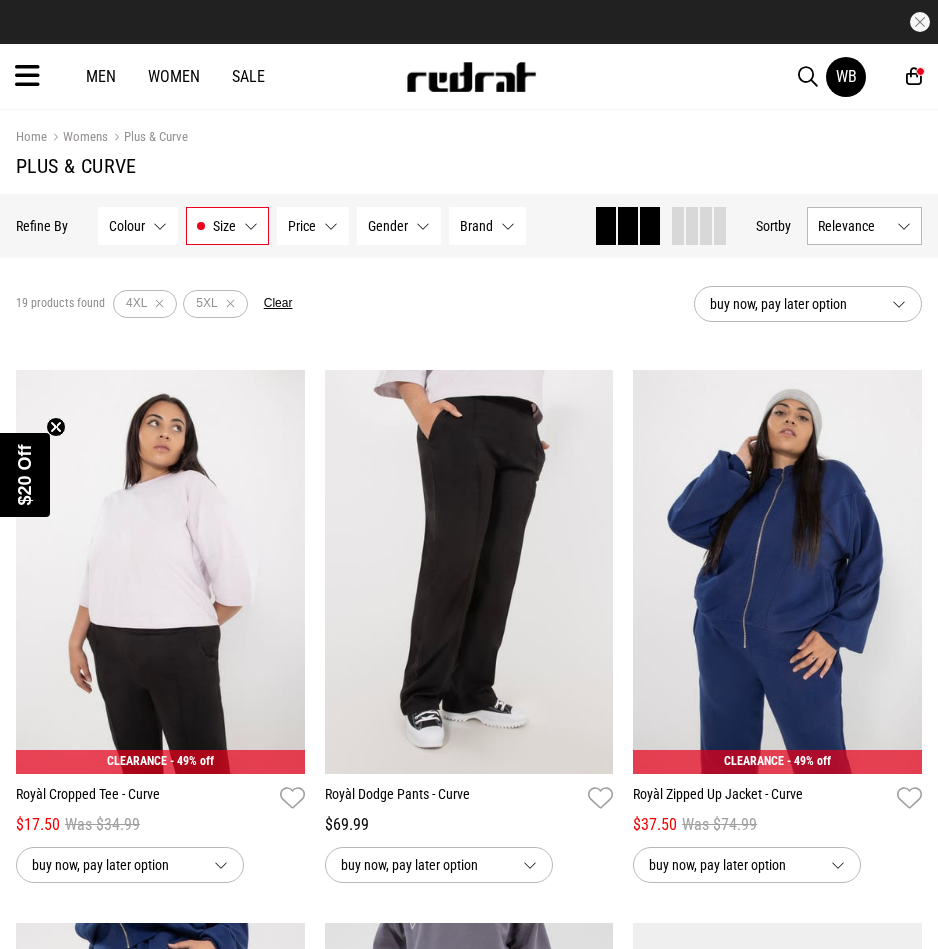 scroll, scrollTop: 1160, scrollLeft: 0, axis: vertical 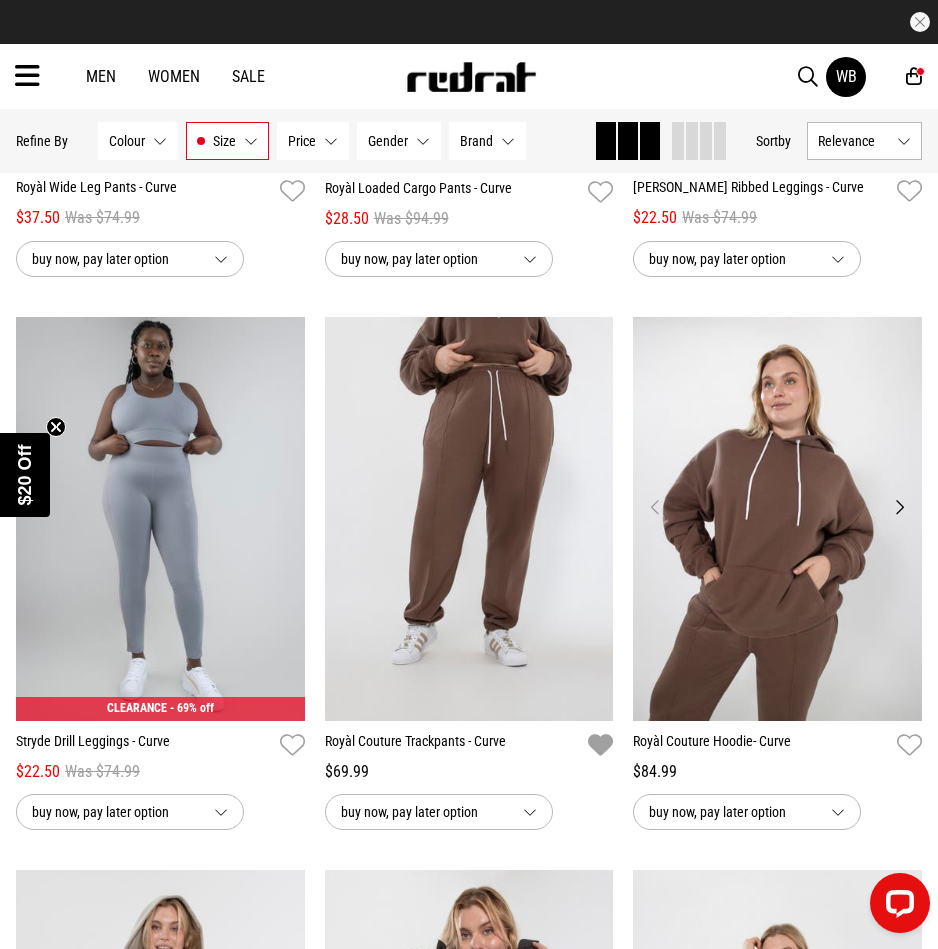 click at bounding box center [777, 519] 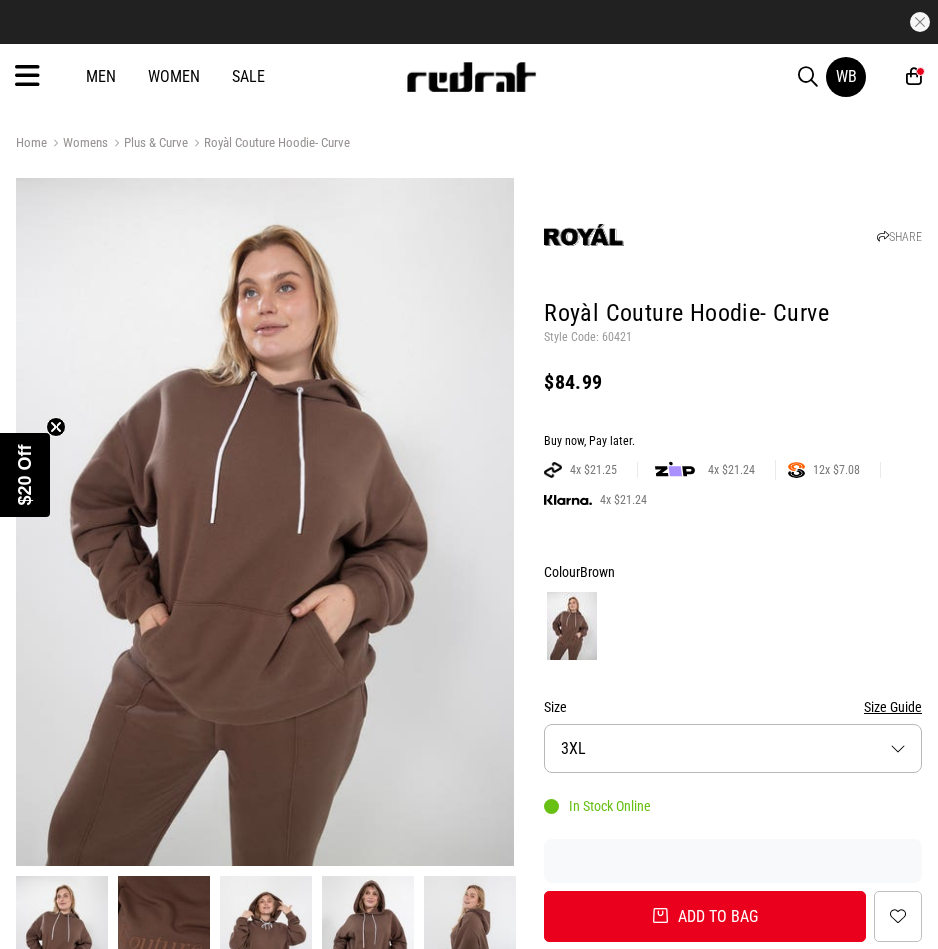 scroll, scrollTop: 200, scrollLeft: 0, axis: vertical 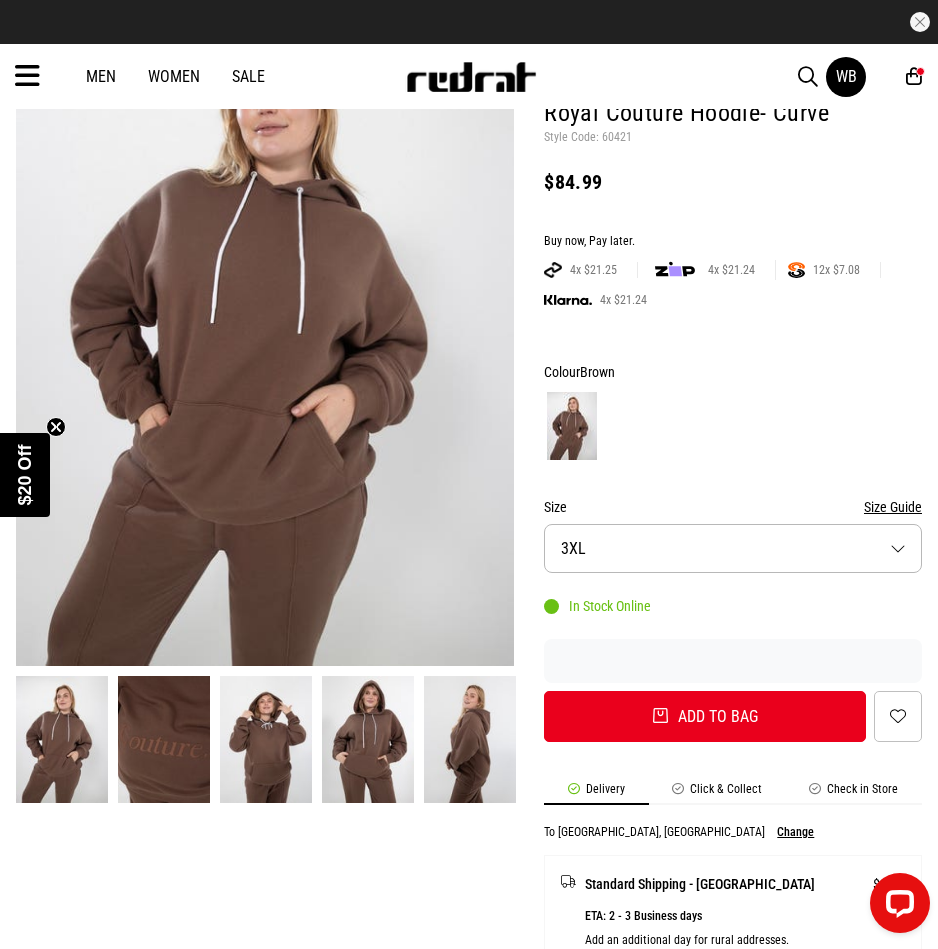 click at bounding box center [164, 739] 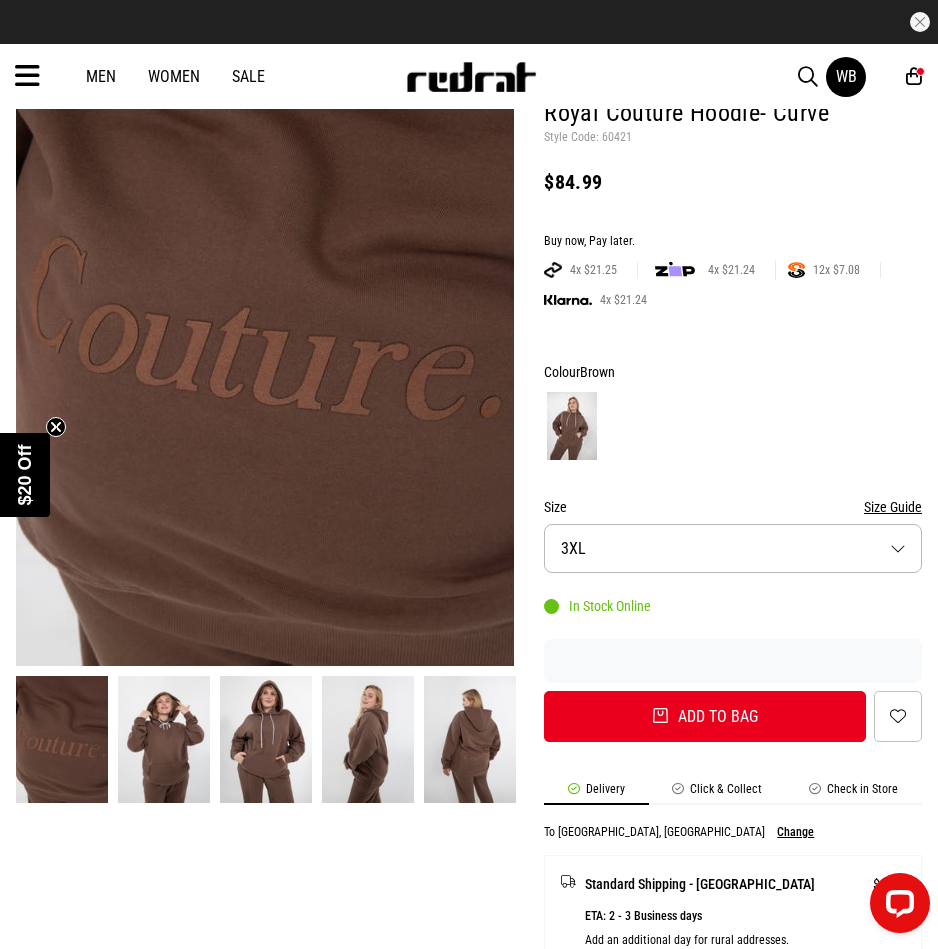 click at bounding box center (62, 739) 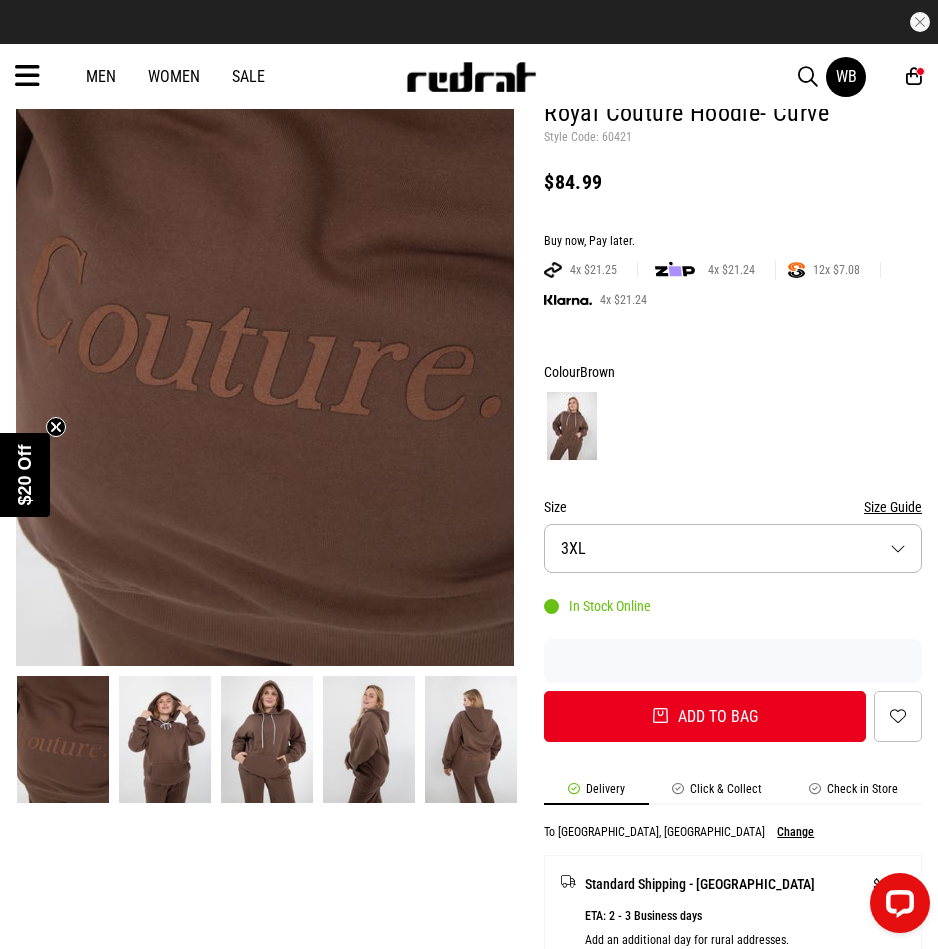 click at bounding box center [165, 739] 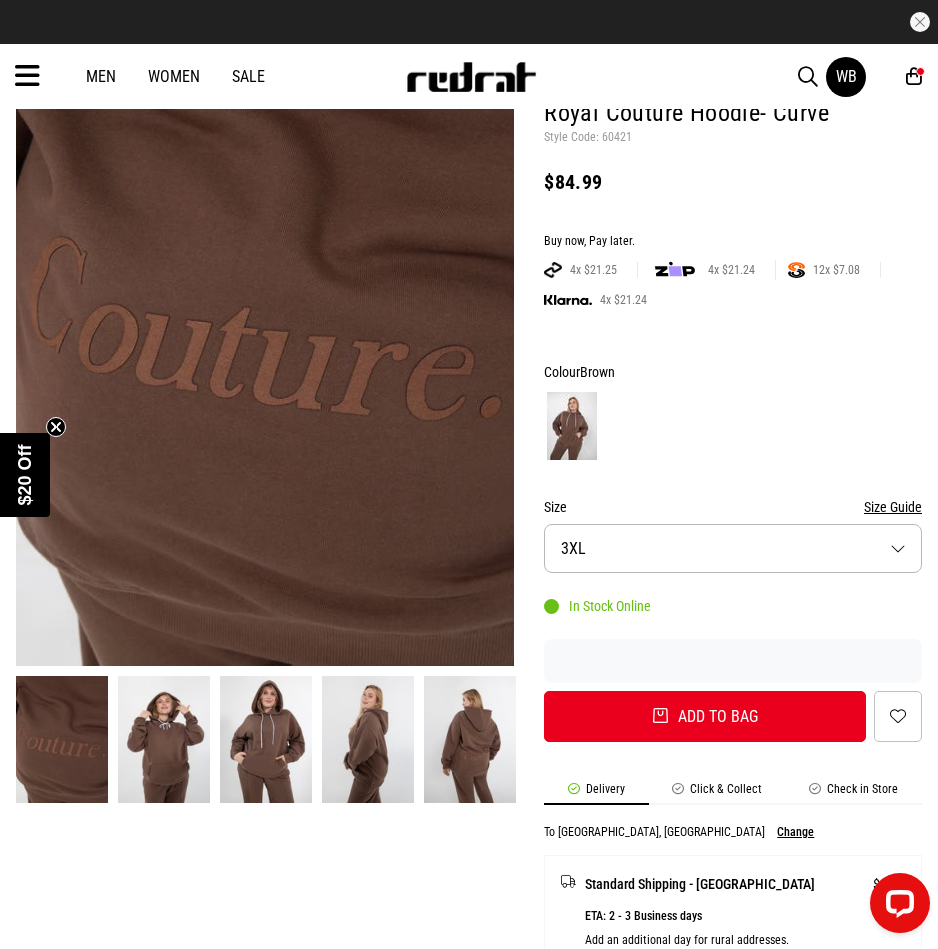 click at bounding box center (164, 739) 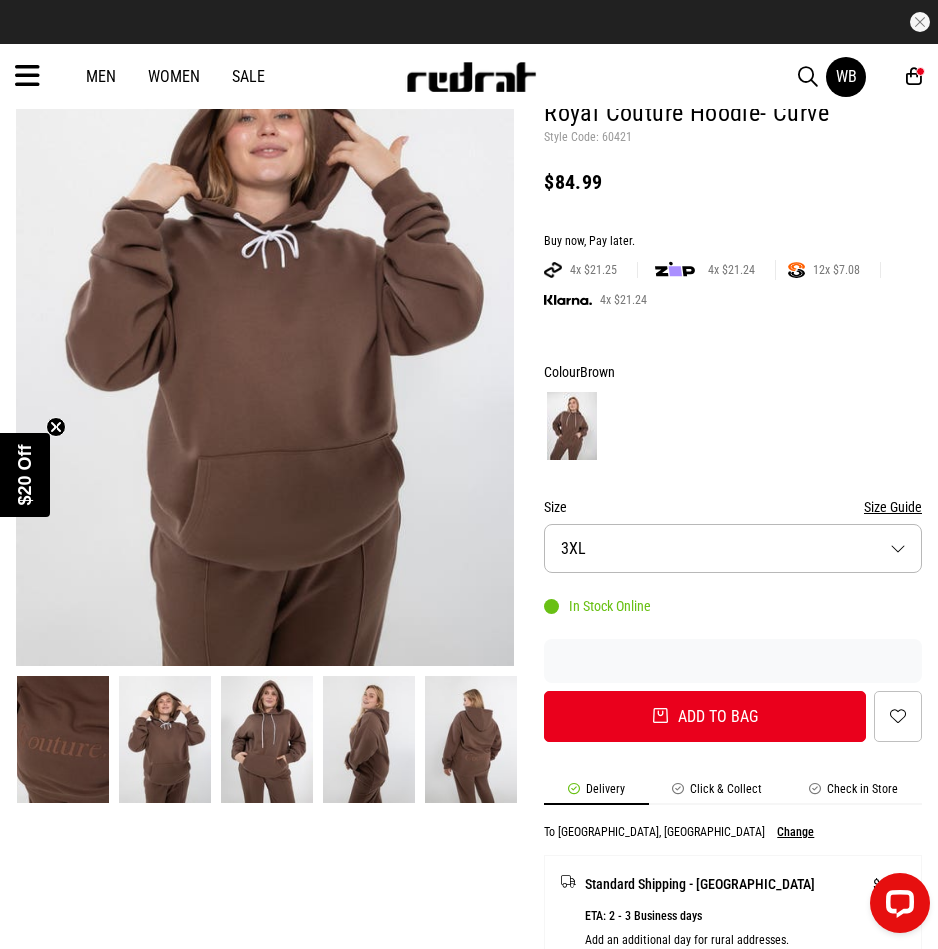 click at bounding box center (267, 739) 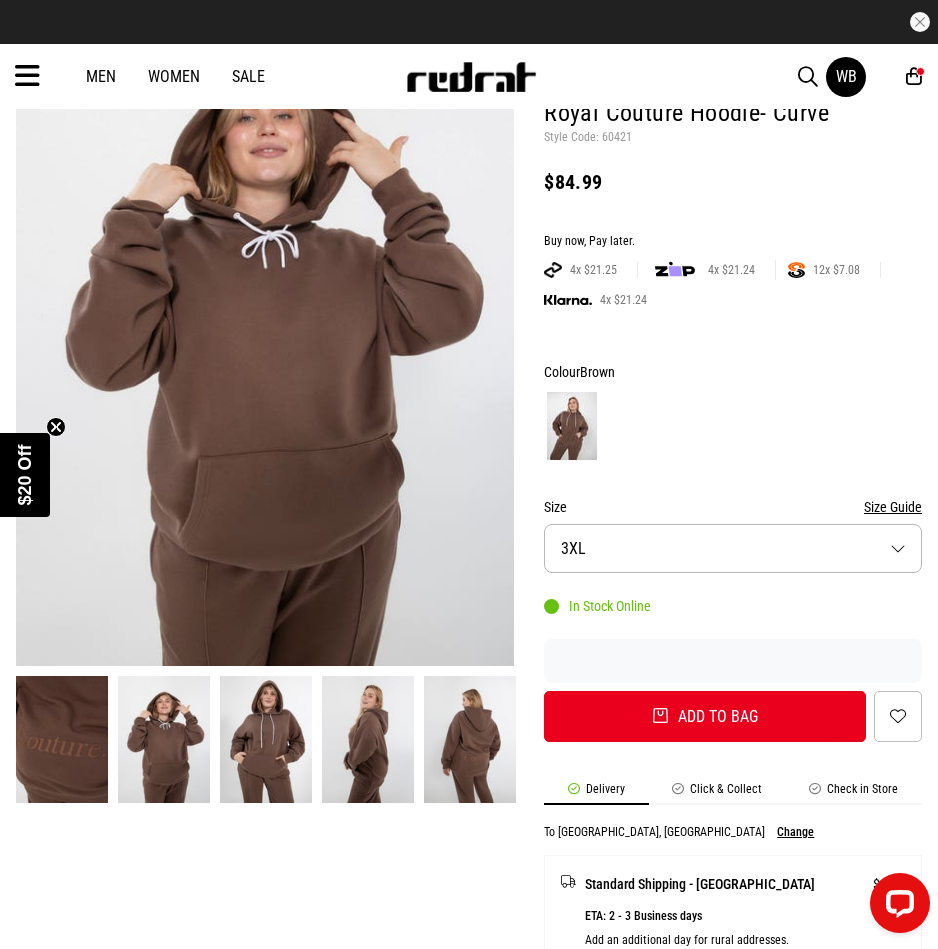 click at bounding box center [266, 739] 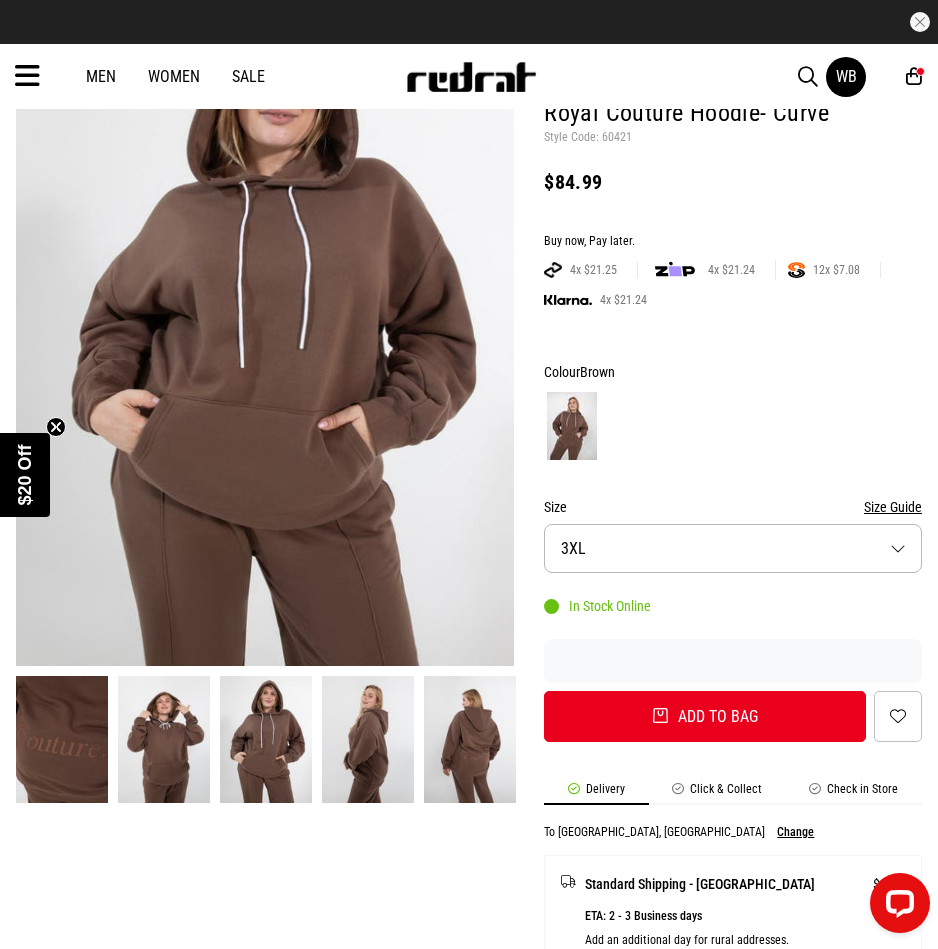 click at bounding box center (368, 739) 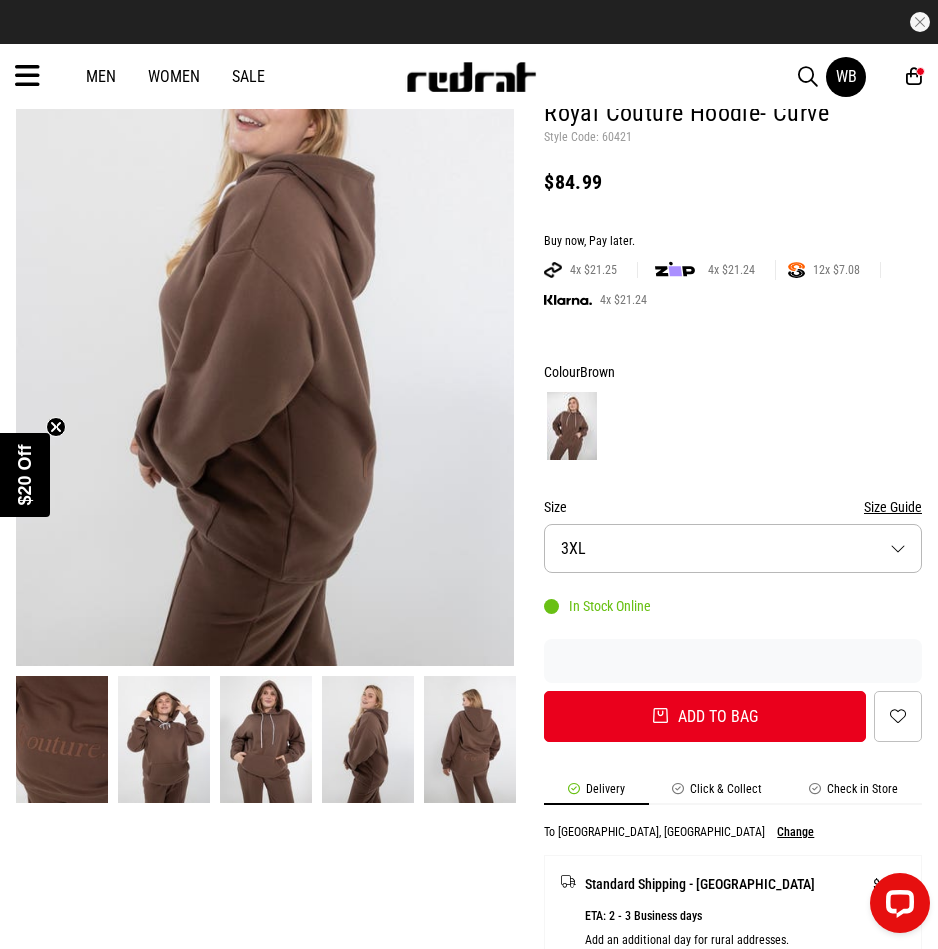 click at bounding box center (470, 739) 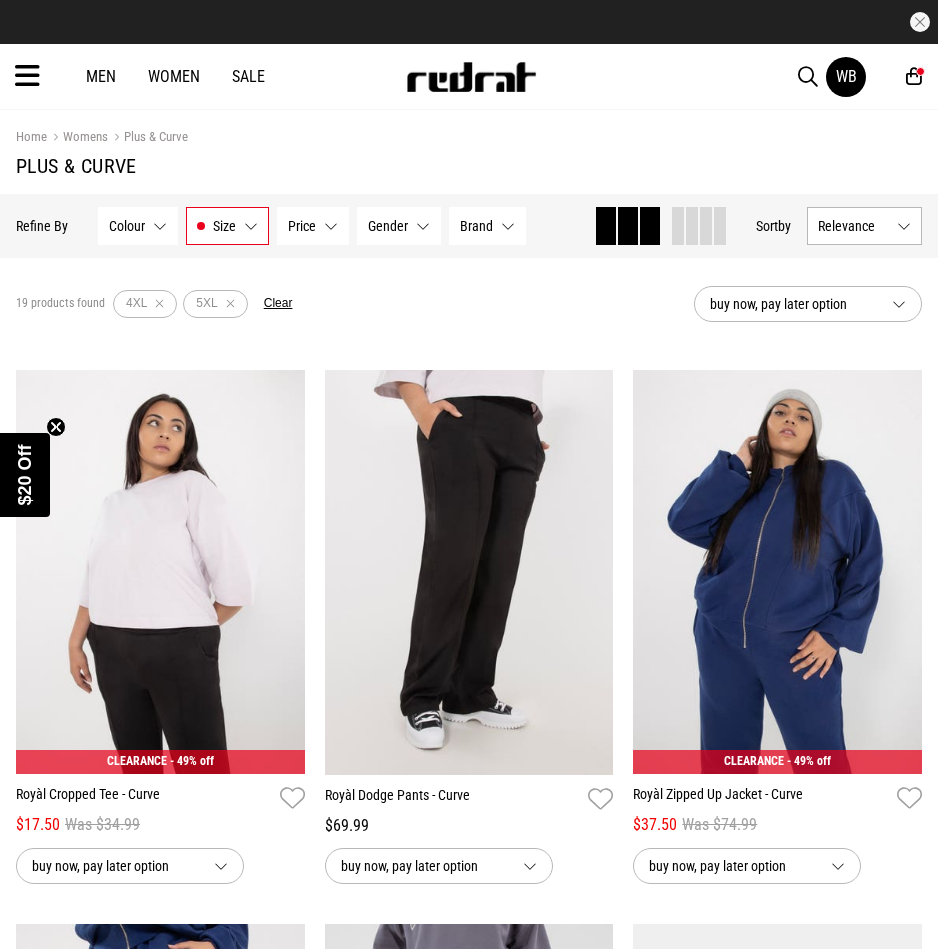 scroll, scrollTop: 1720, scrollLeft: 0, axis: vertical 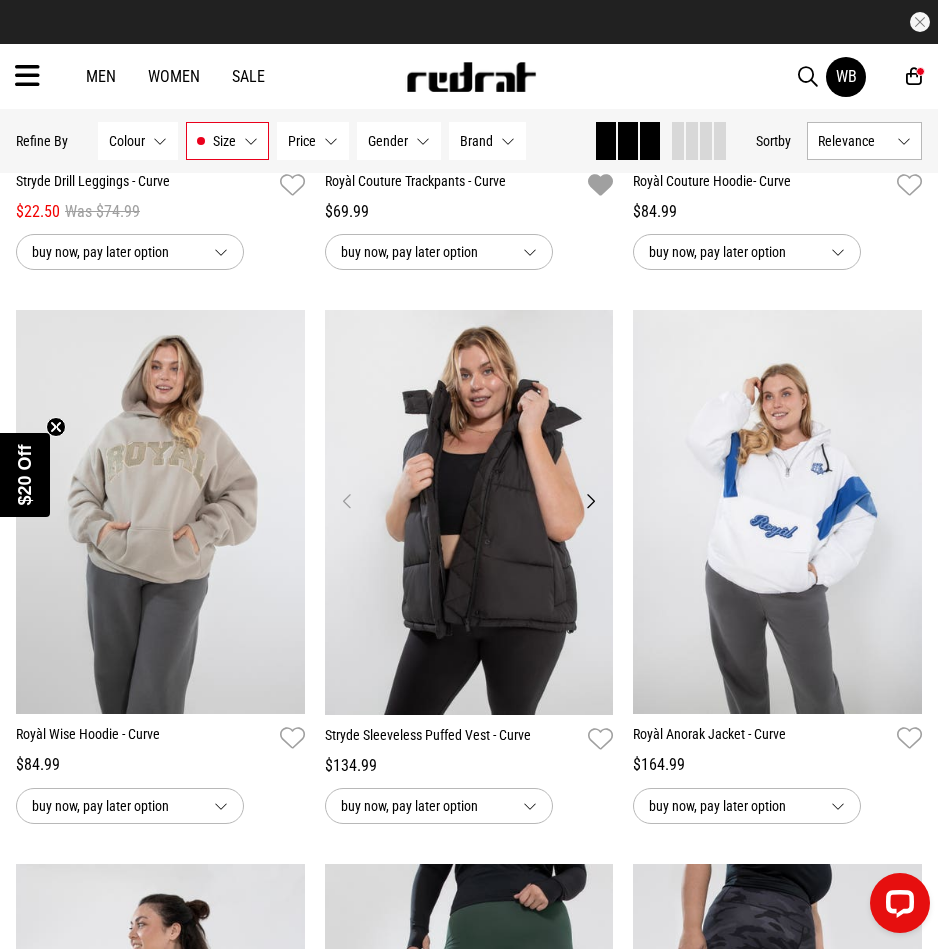 click on "Next" at bounding box center (590, 501) 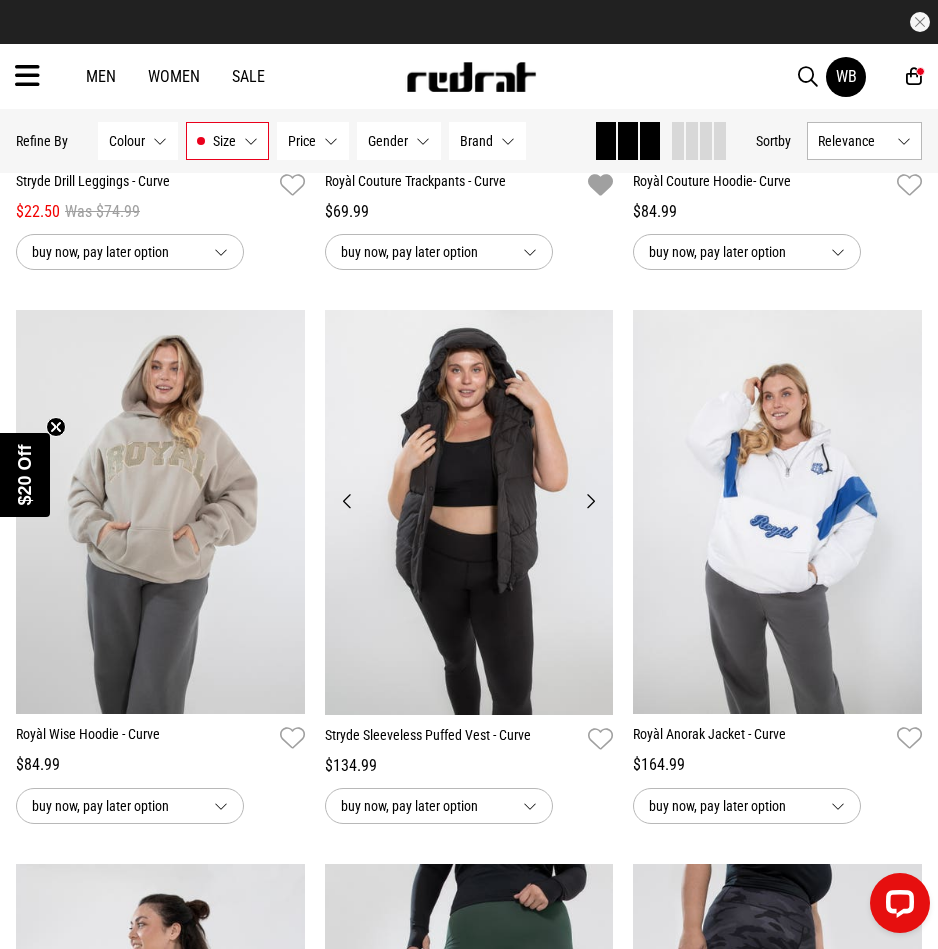 click on "Next" at bounding box center (590, 501) 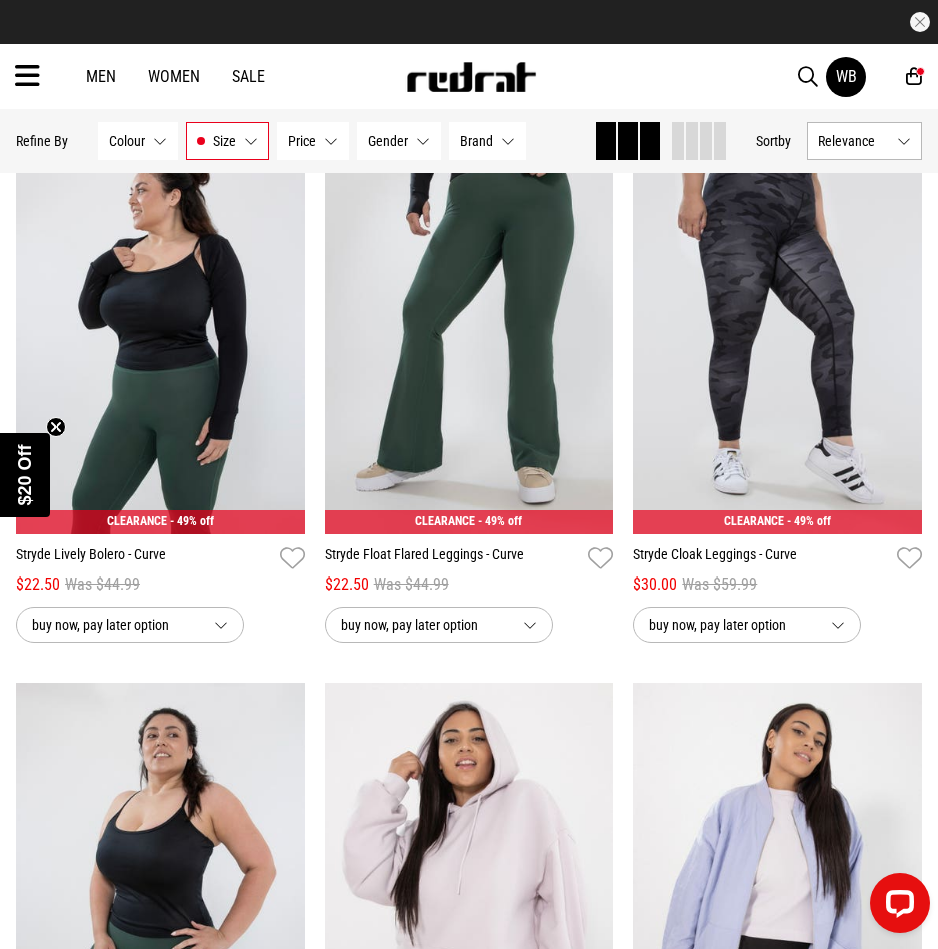 scroll, scrollTop: 2820, scrollLeft: 0, axis: vertical 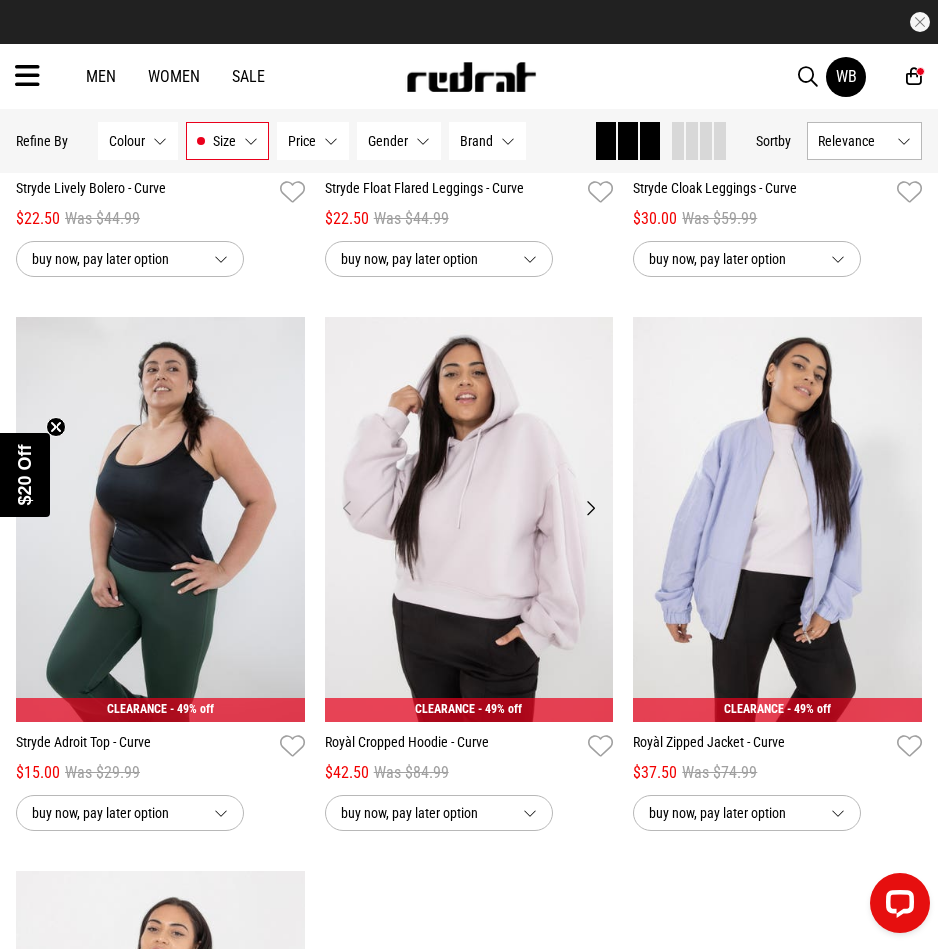 click at bounding box center [469, 519] 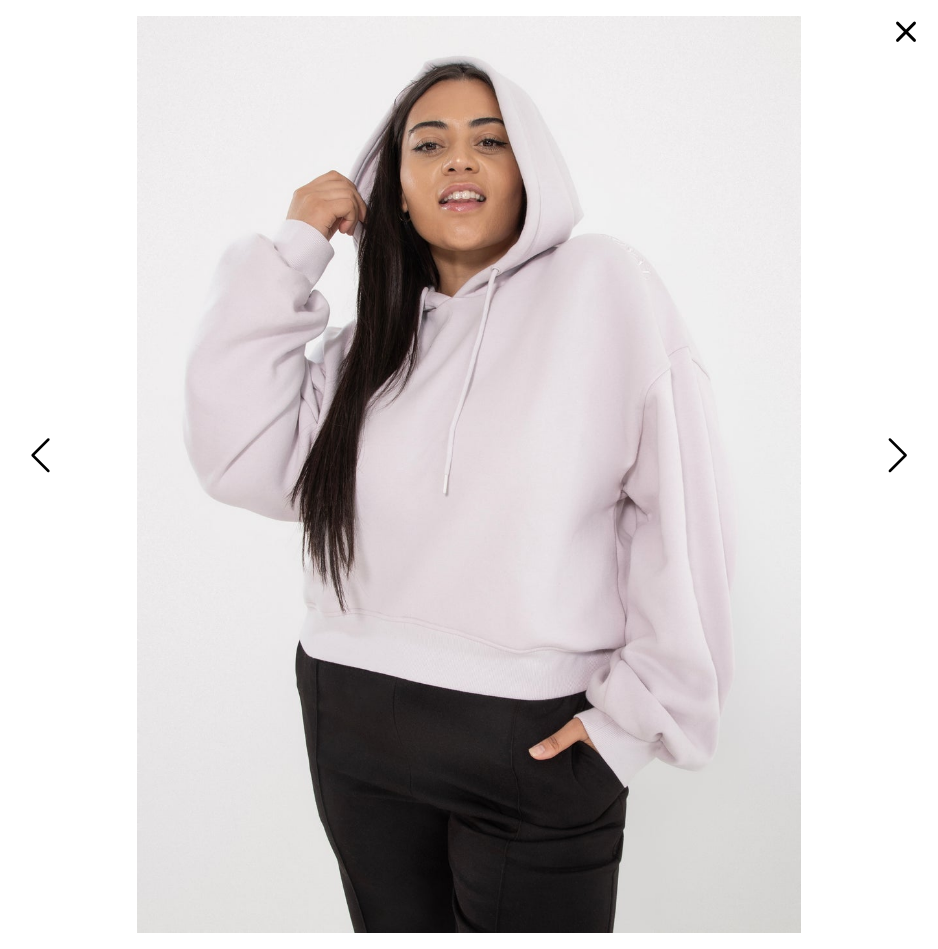 scroll, scrollTop: 0, scrollLeft: 0, axis: both 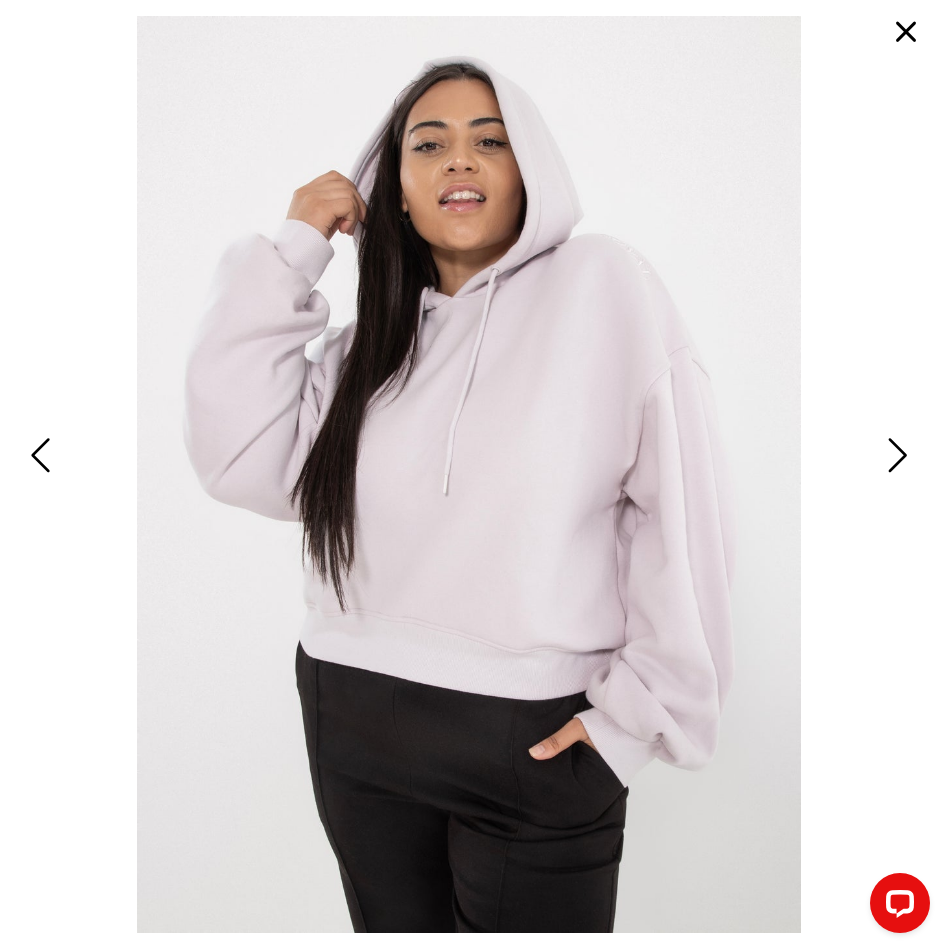 click at bounding box center (895, 456) 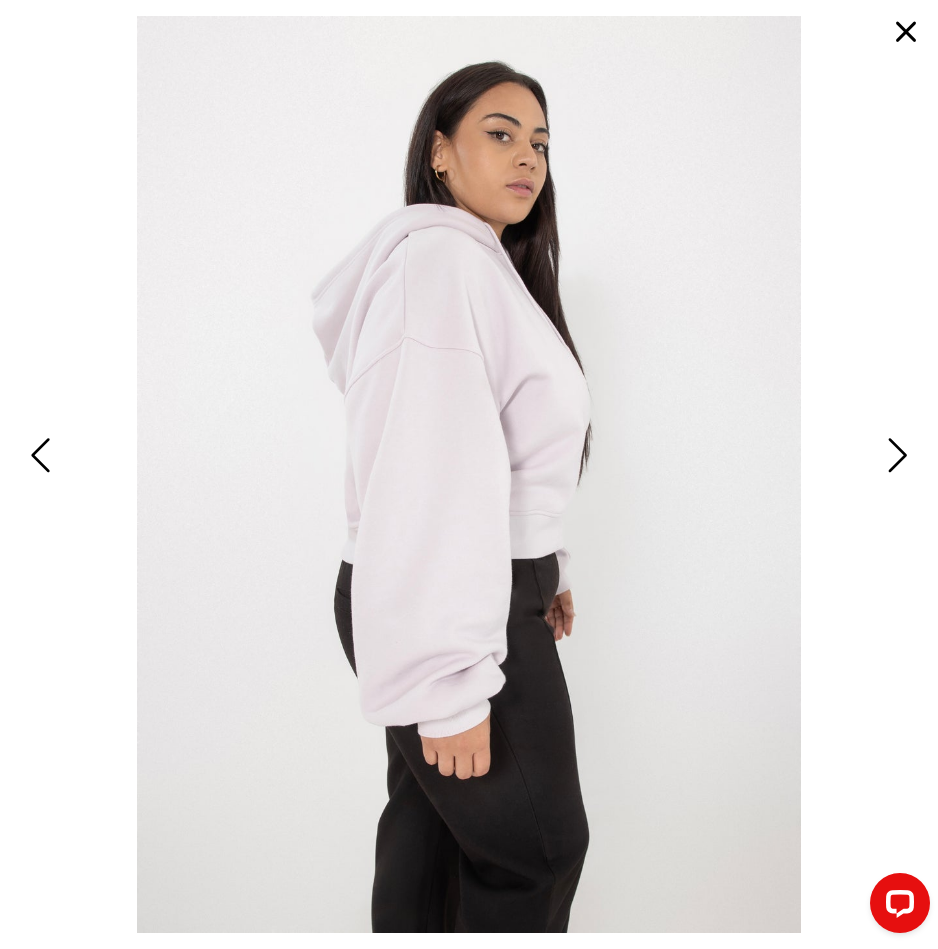 click at bounding box center (895, 456) 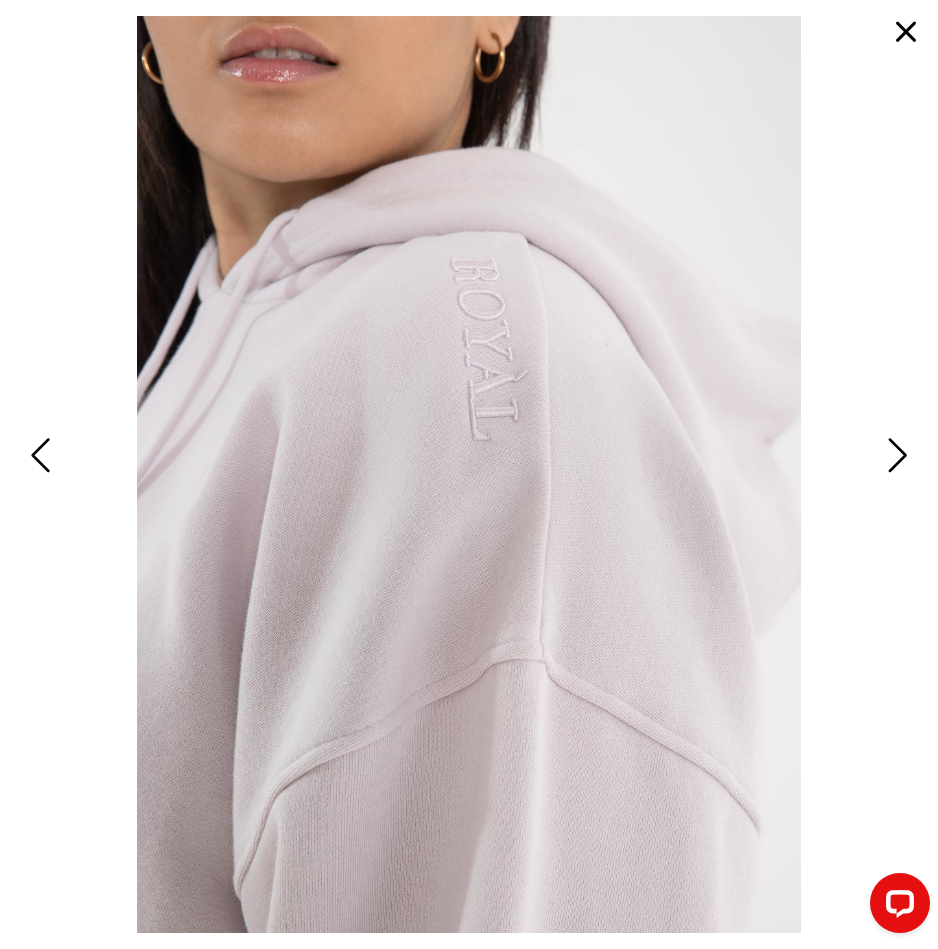 click at bounding box center (895, 456) 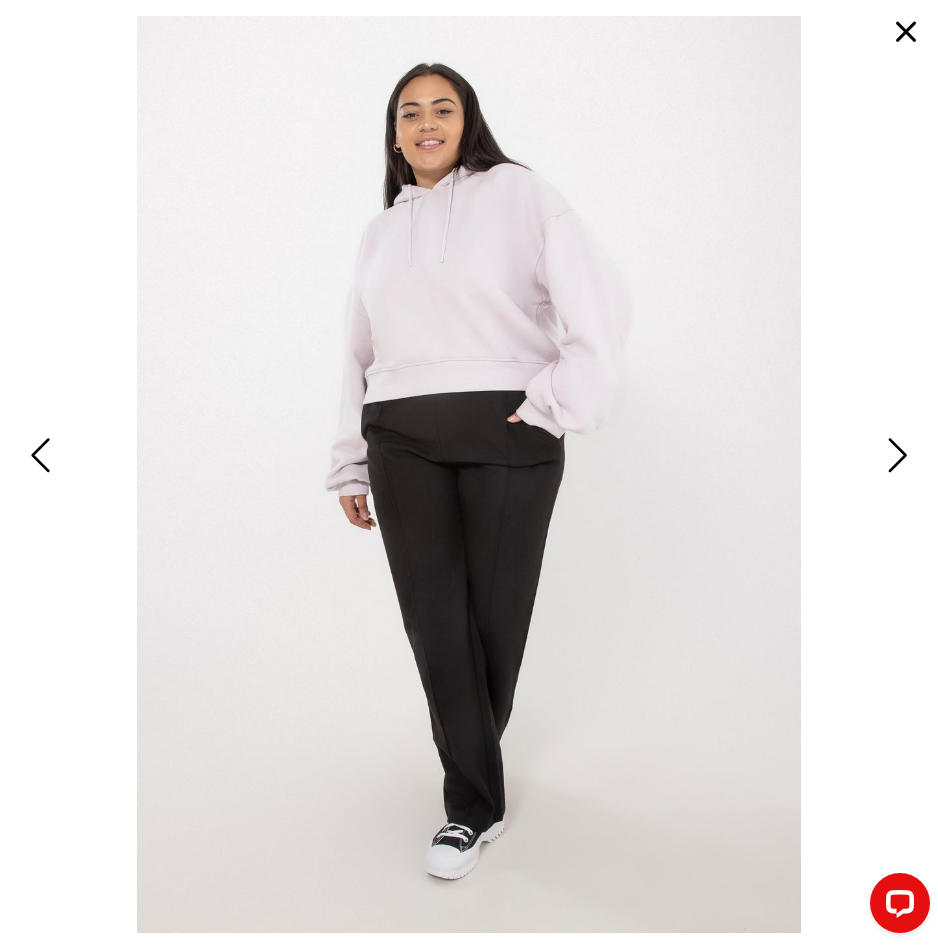 click at bounding box center (895, 456) 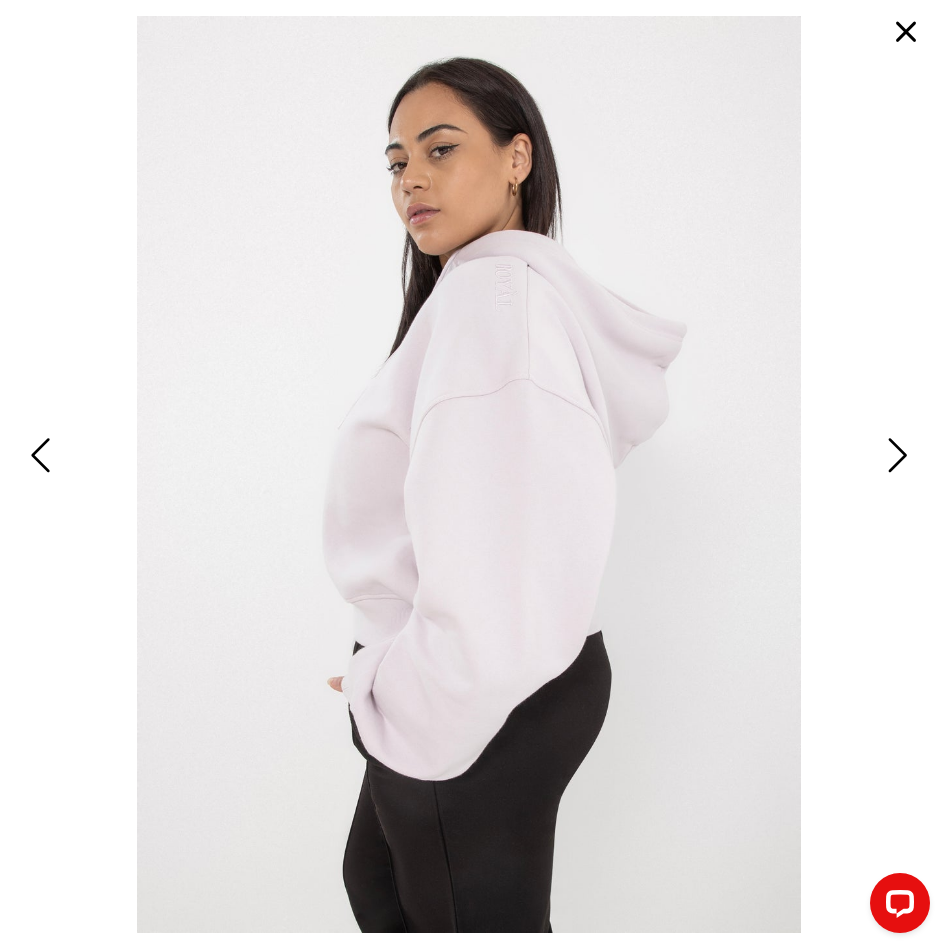 click at bounding box center (895, 456) 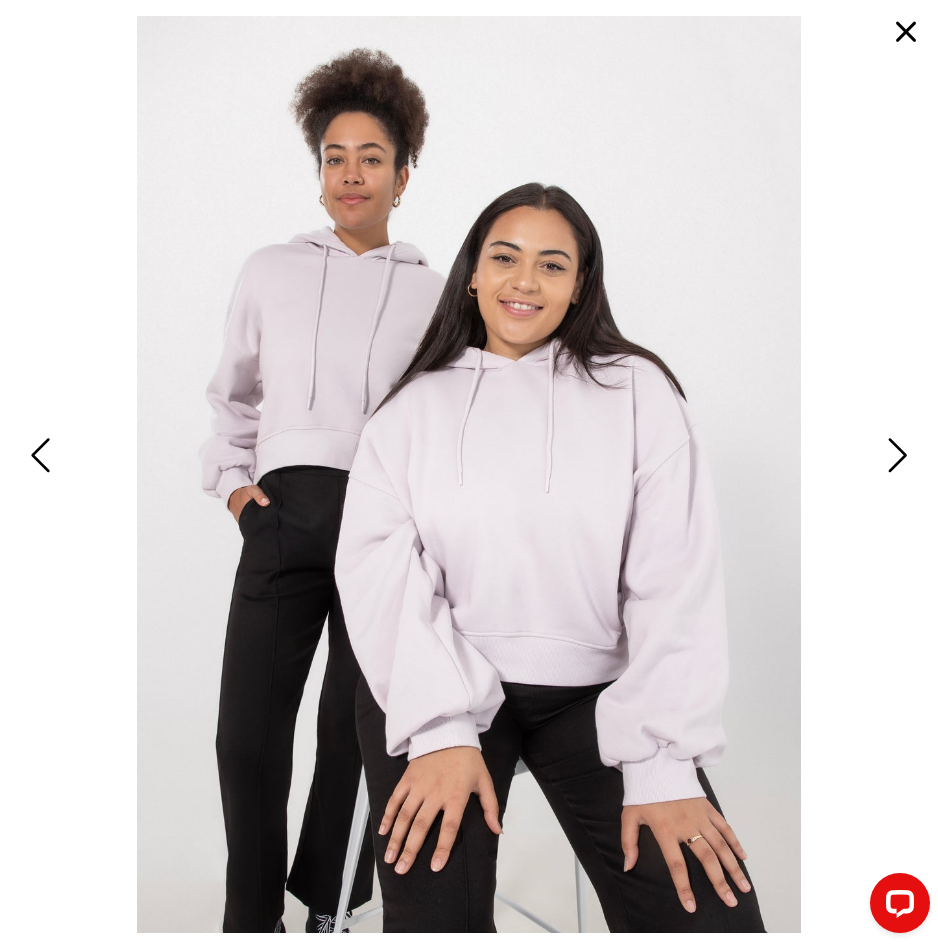 click at bounding box center (895, 456) 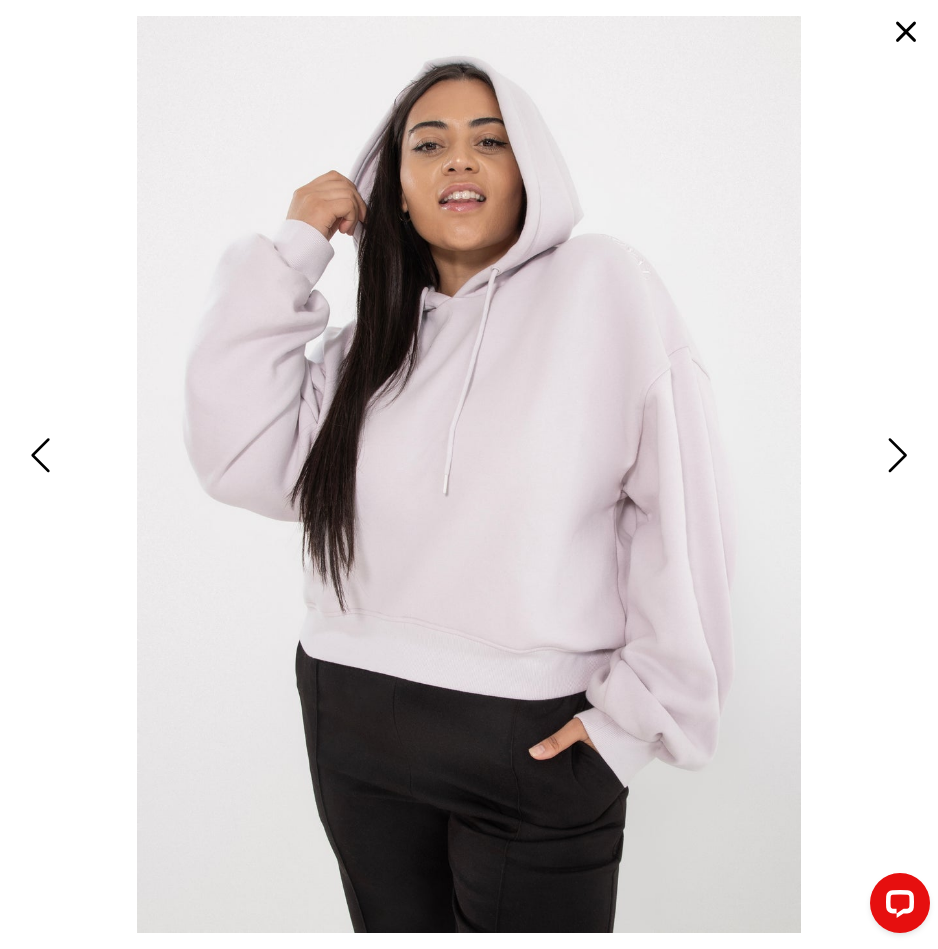 click at bounding box center (895, 456) 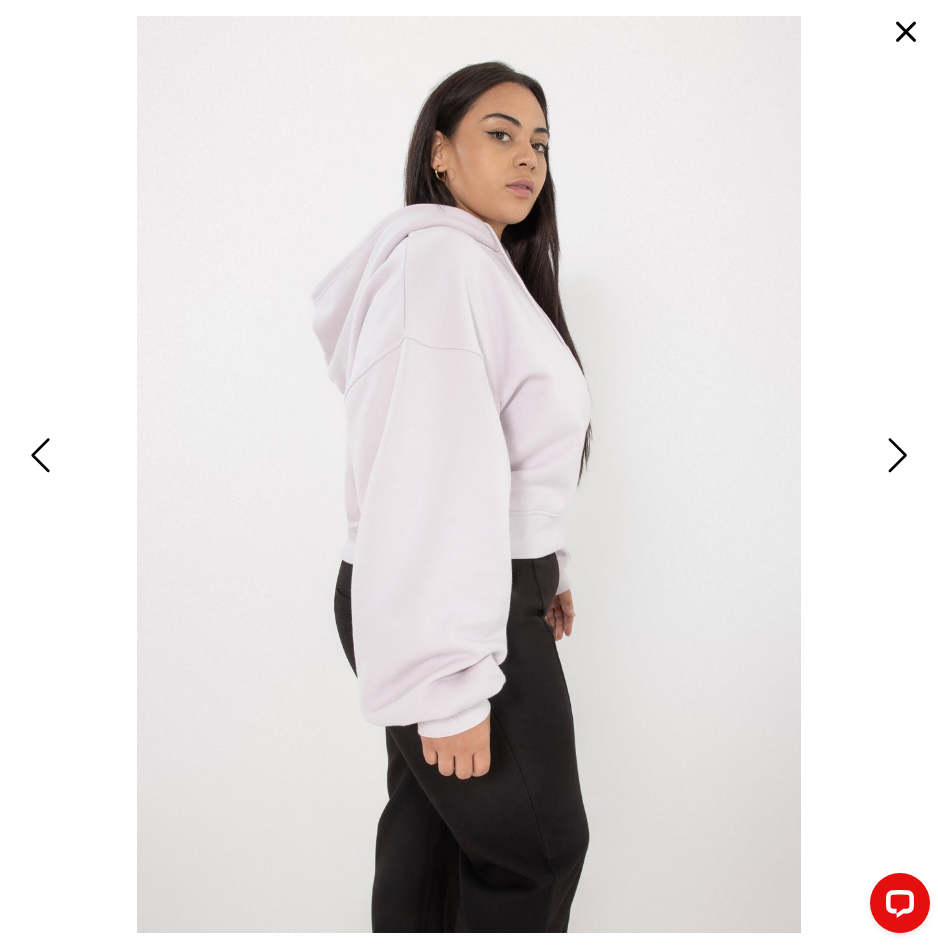 click at bounding box center [906, 32] 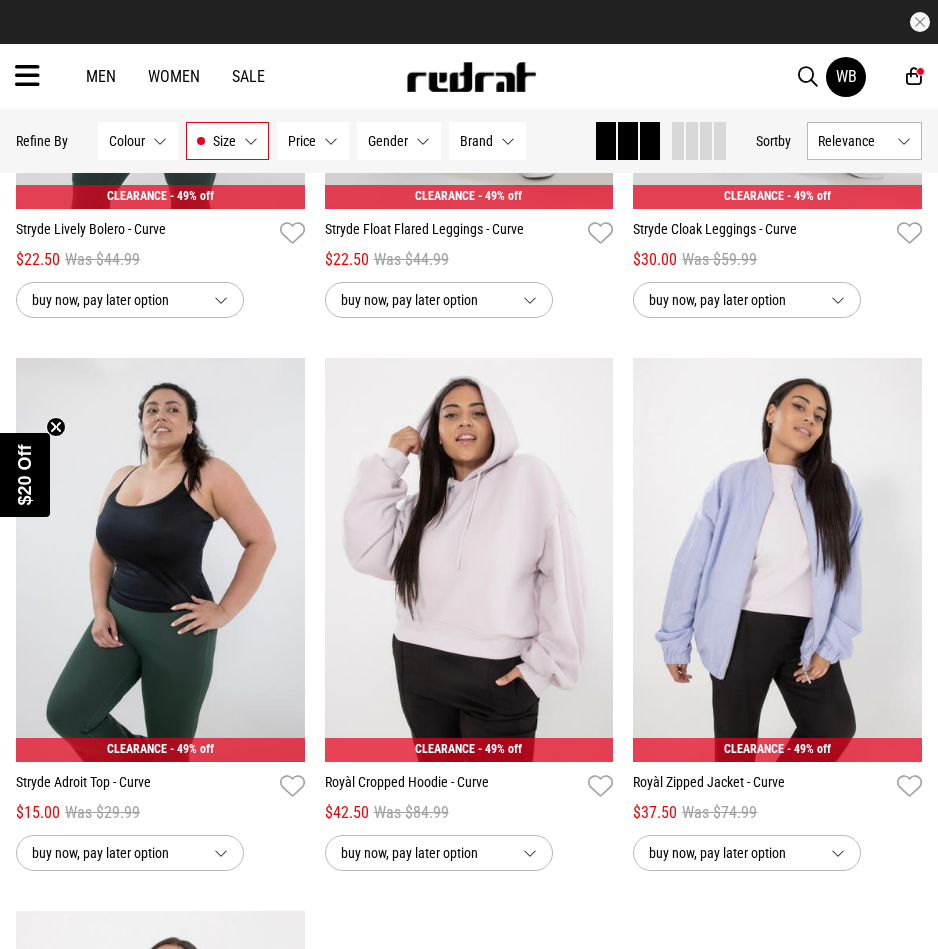 scroll, scrollTop: 0, scrollLeft: 0, axis: both 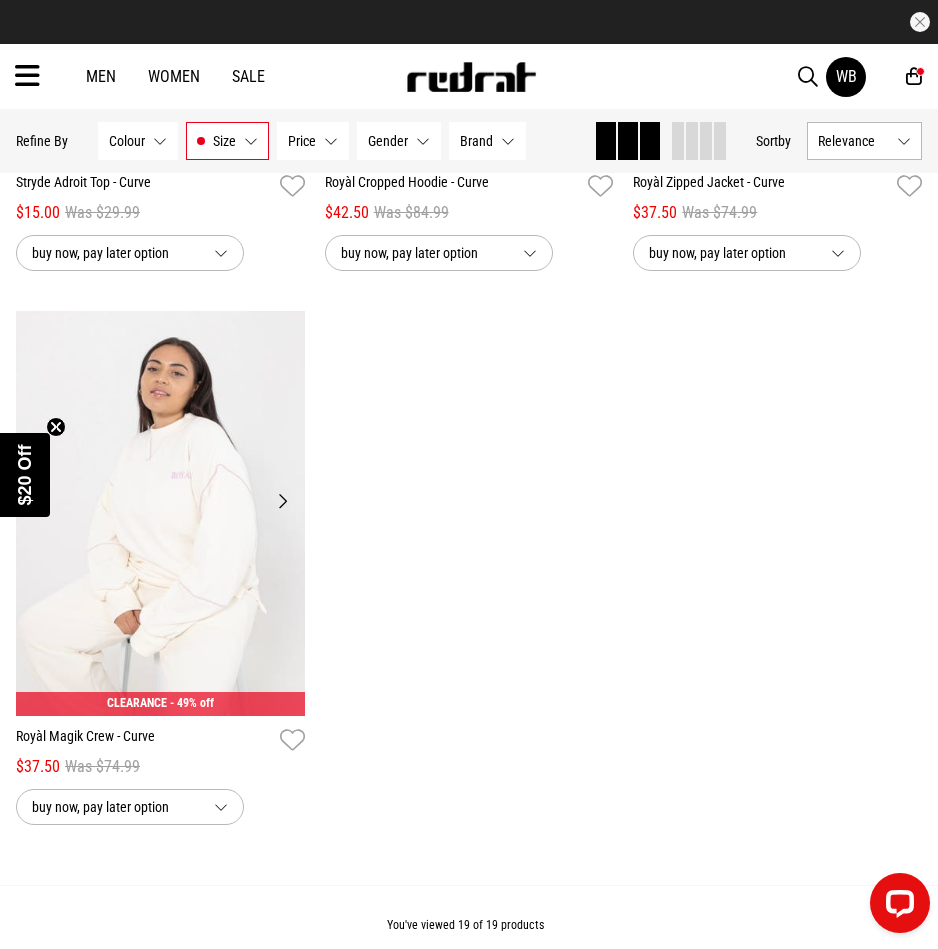 click on "Next" at bounding box center [282, 501] 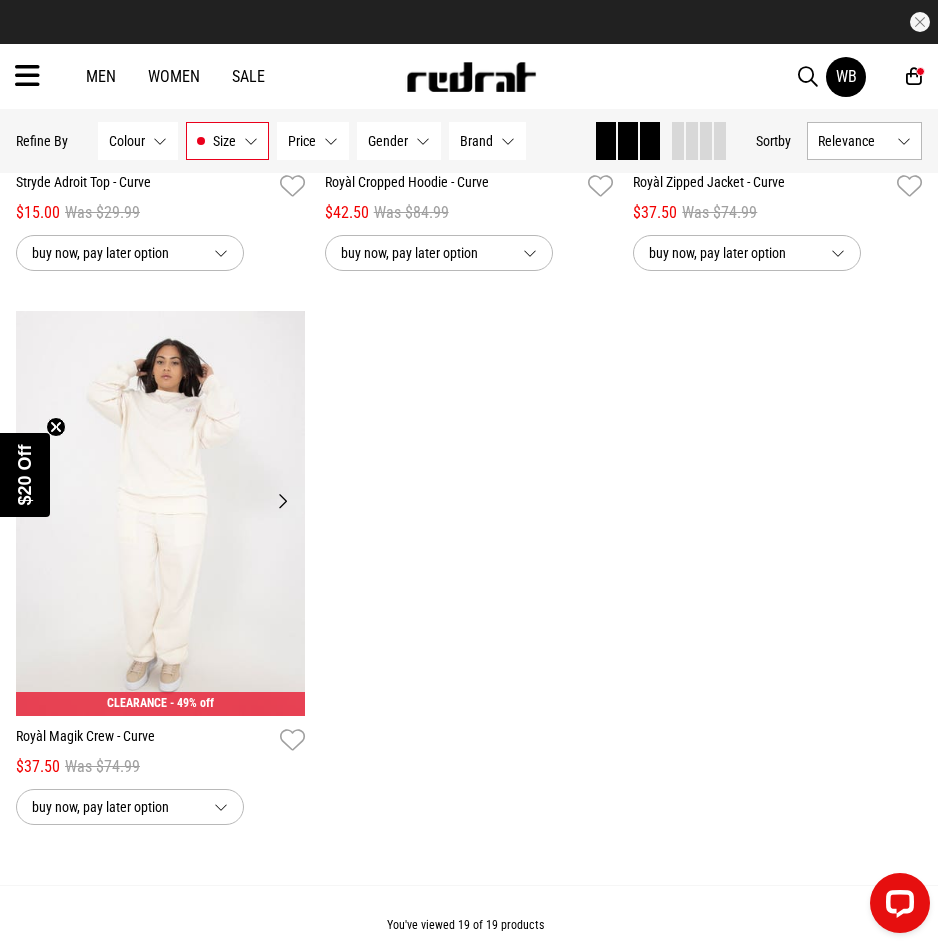 click on "Next" at bounding box center [282, 501] 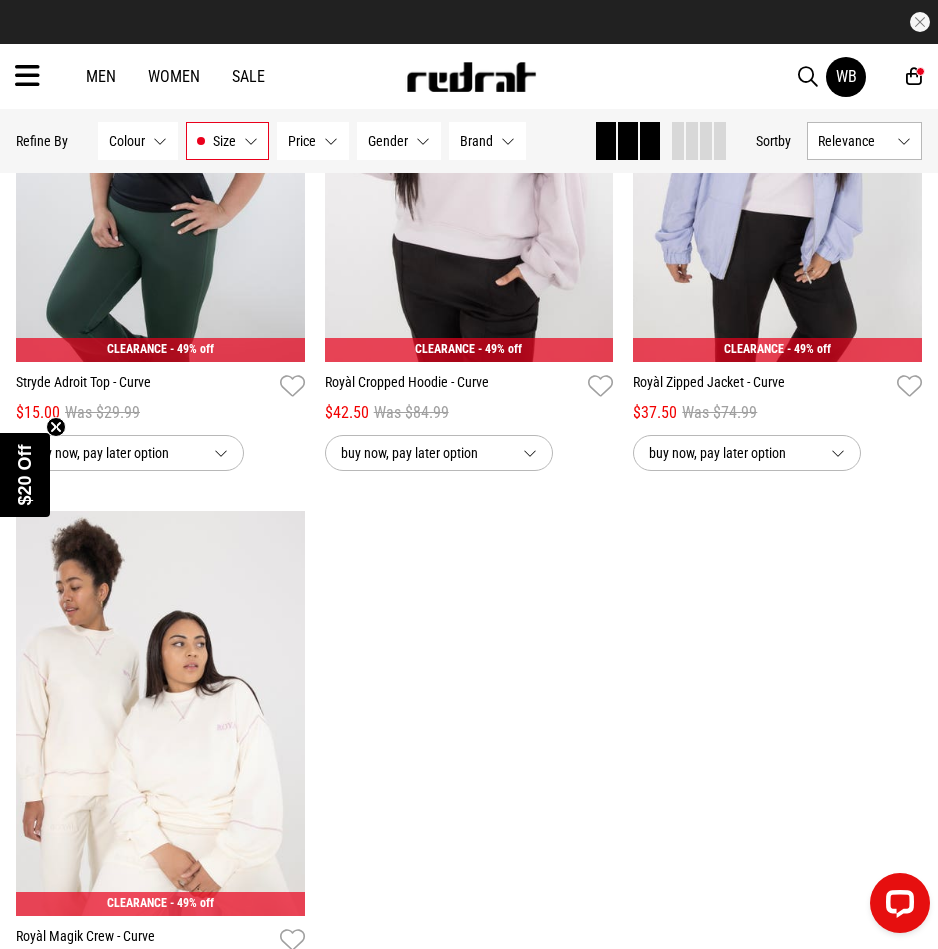 scroll, scrollTop: 3481, scrollLeft: 0, axis: vertical 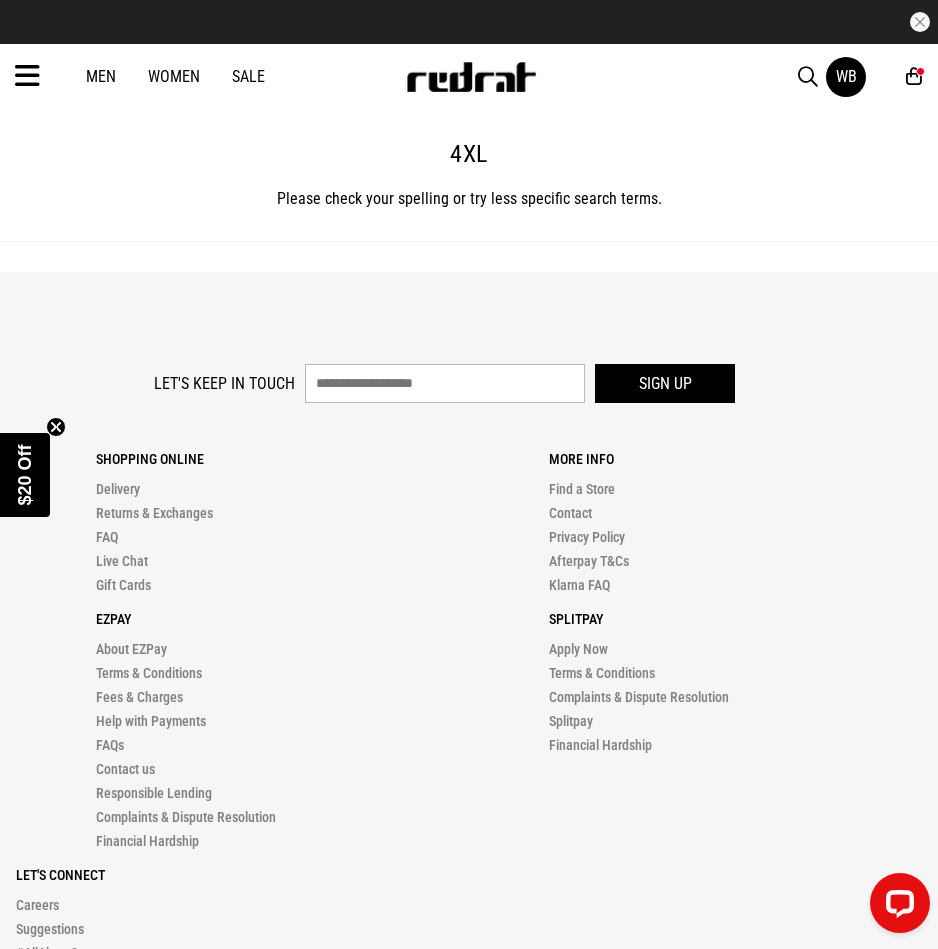 click on "Women" at bounding box center (174, 76) 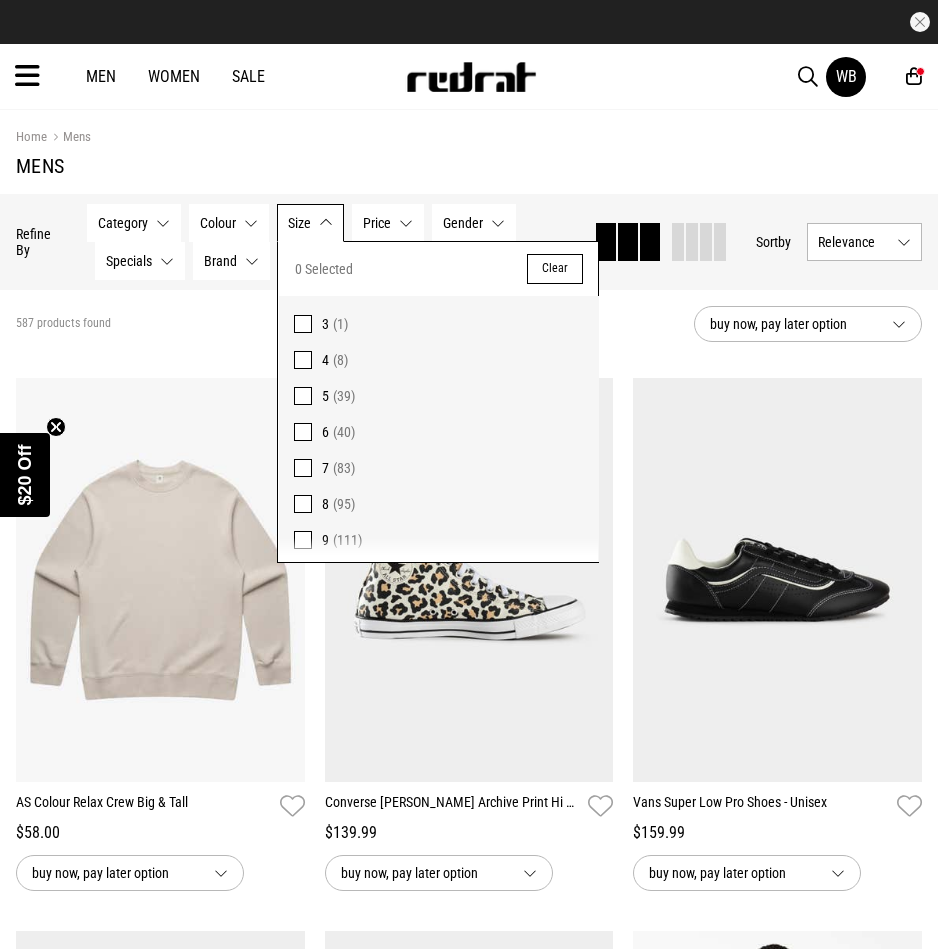 scroll, scrollTop: 0, scrollLeft: 0, axis: both 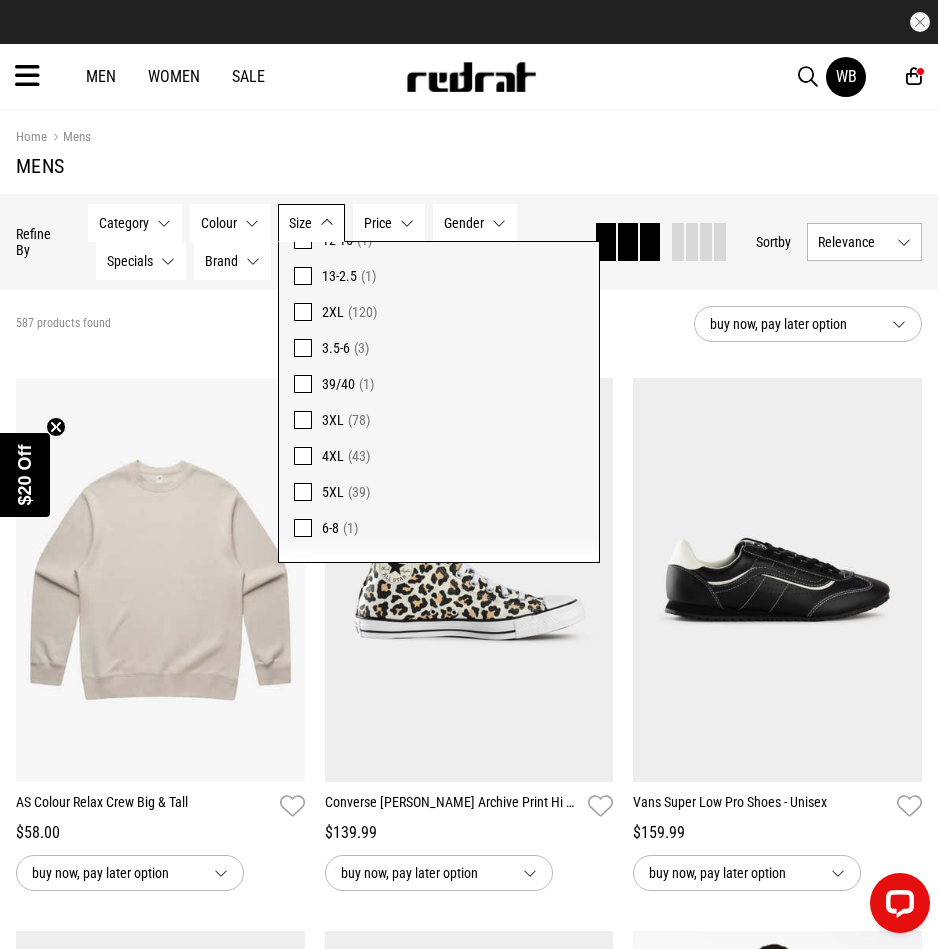 click at bounding box center [303, 456] 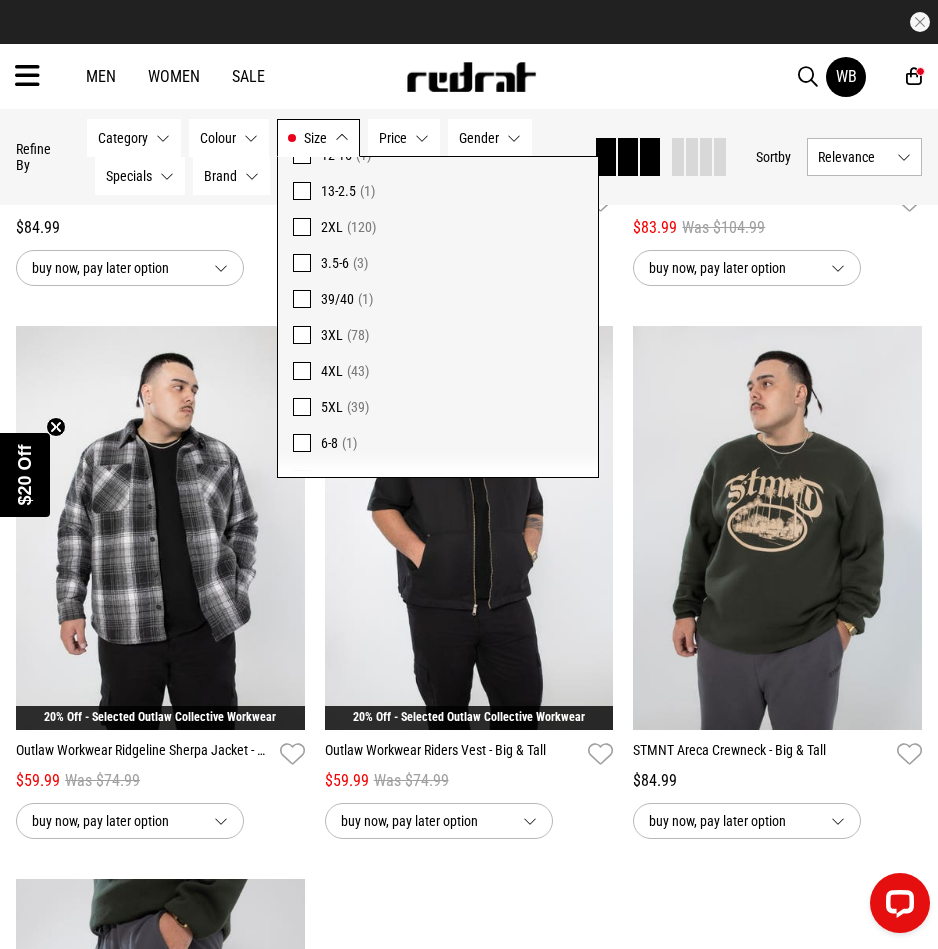 scroll, scrollTop: 1206, scrollLeft: 0, axis: vertical 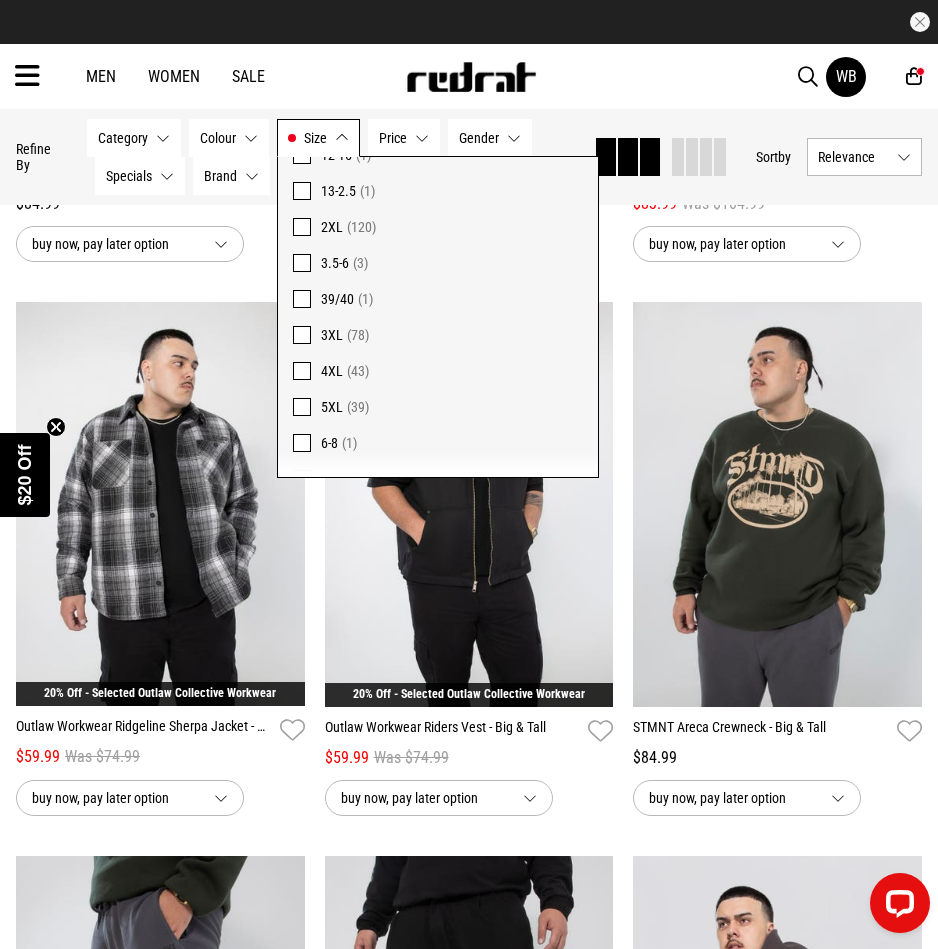 click on "**********" at bounding box center (469, 1408) 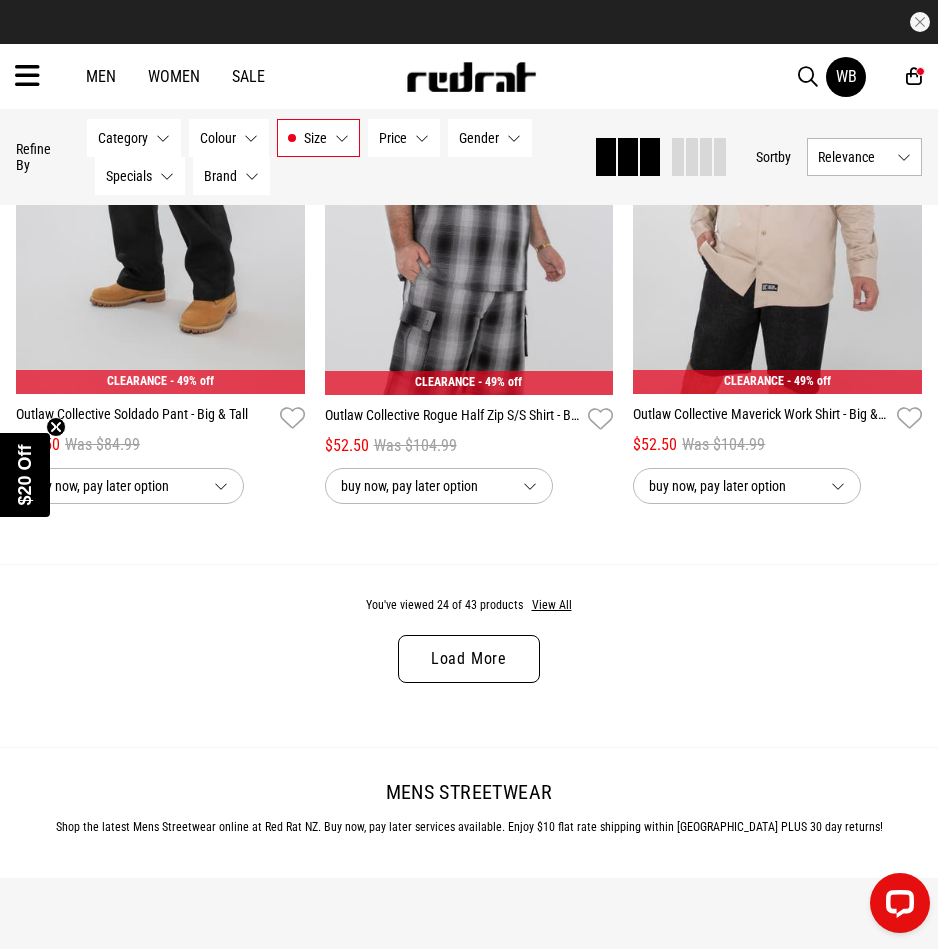 scroll, scrollTop: 4406, scrollLeft: 0, axis: vertical 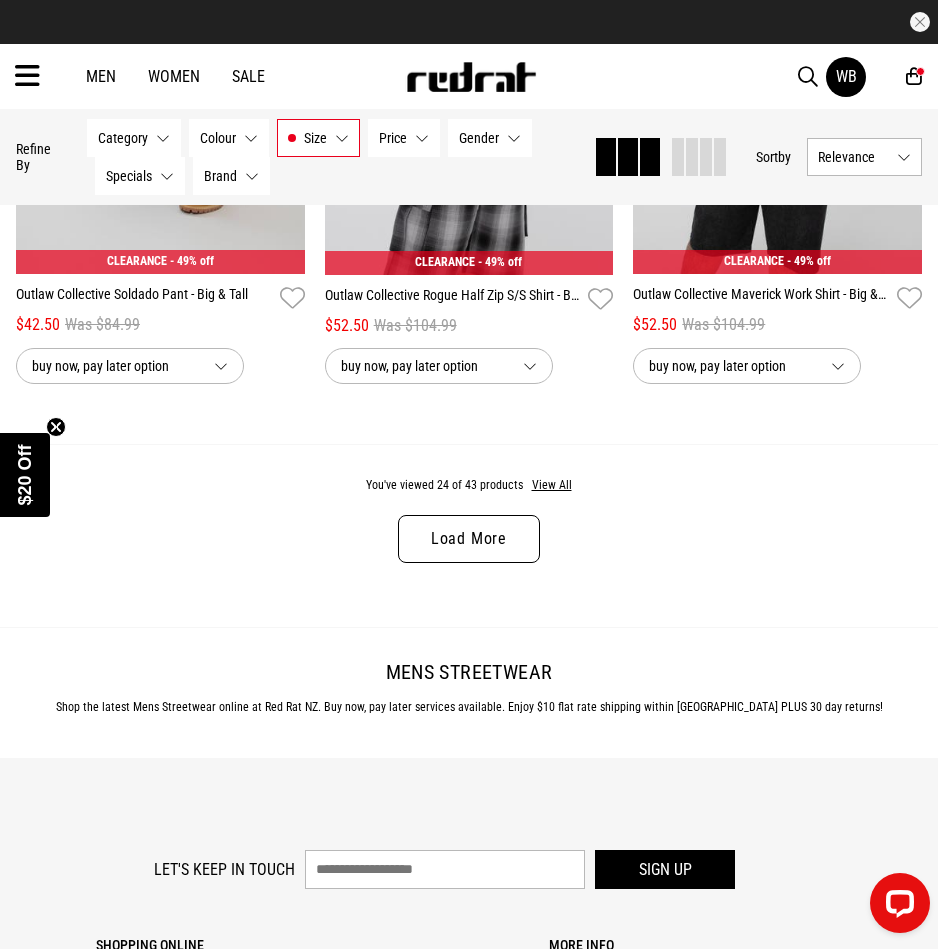 click on "Load More" at bounding box center (469, 539) 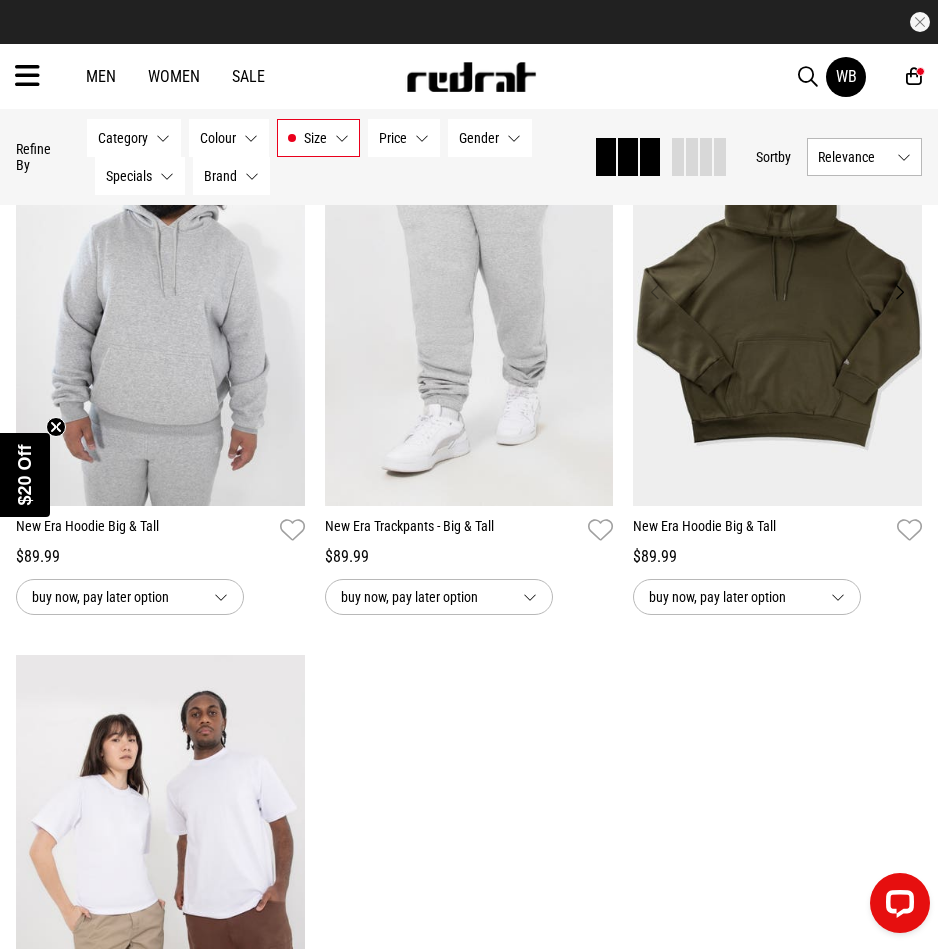 scroll, scrollTop: 7906, scrollLeft: 0, axis: vertical 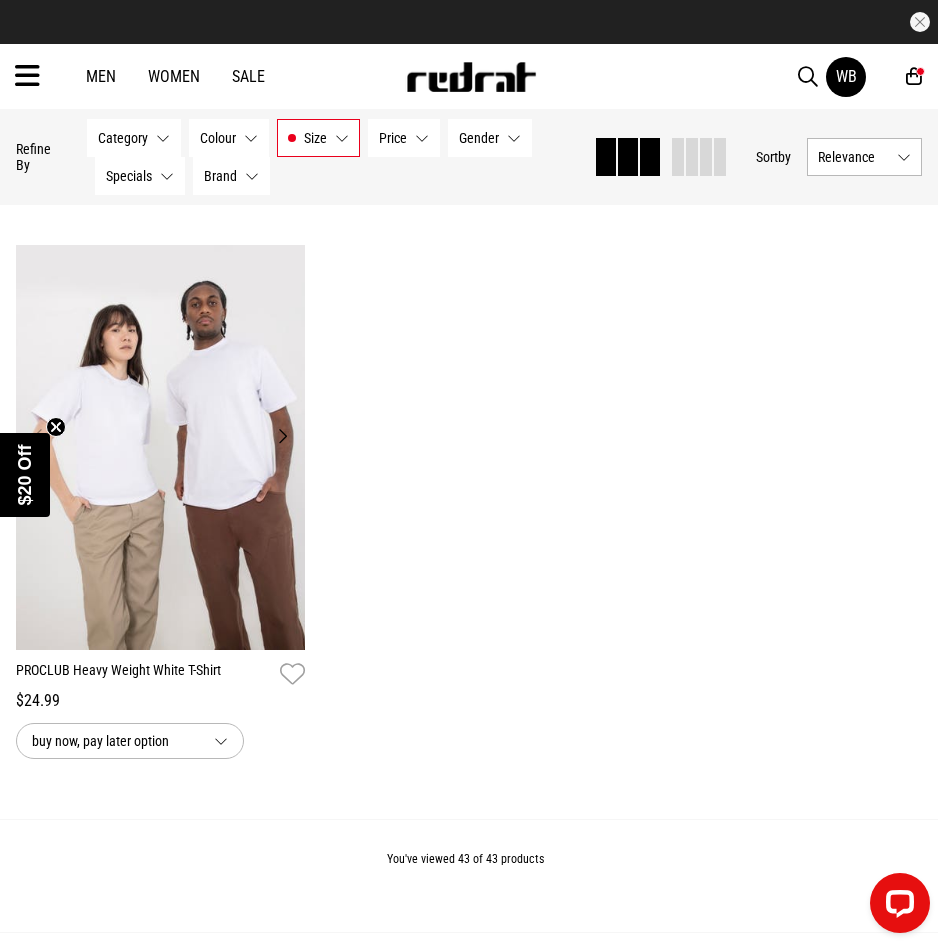 click at bounding box center (160, 447) 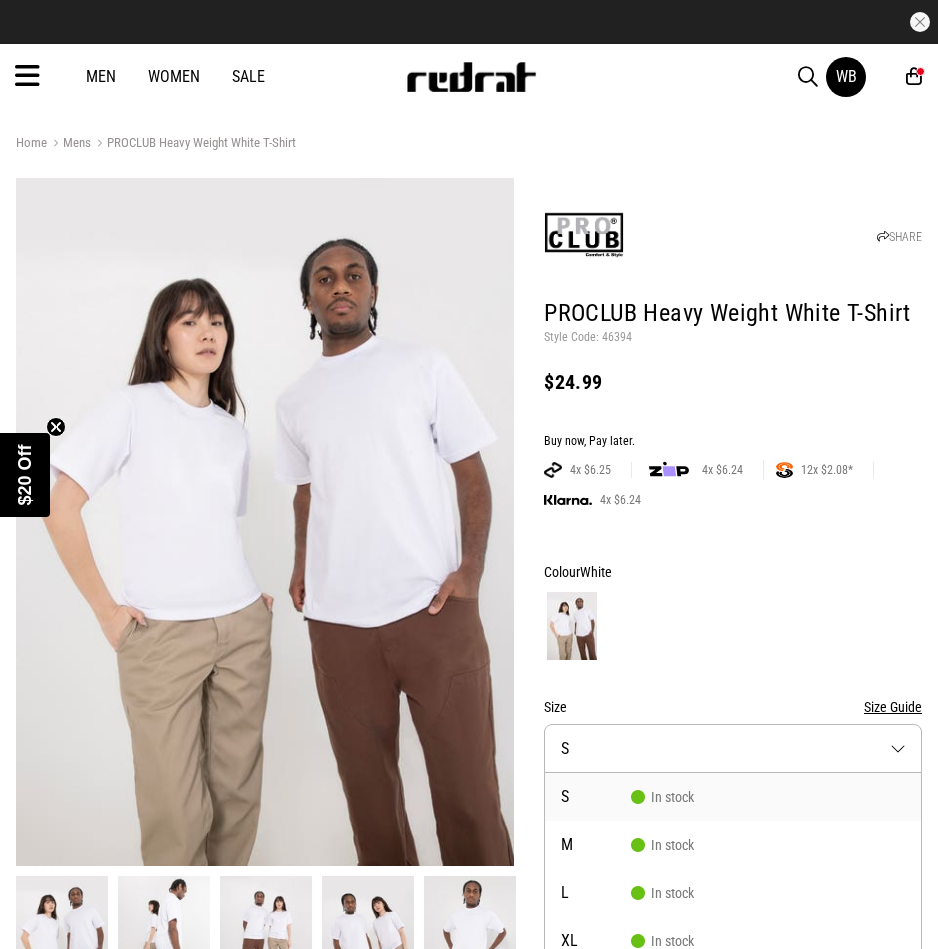 scroll, scrollTop: 494, scrollLeft: 0, axis: vertical 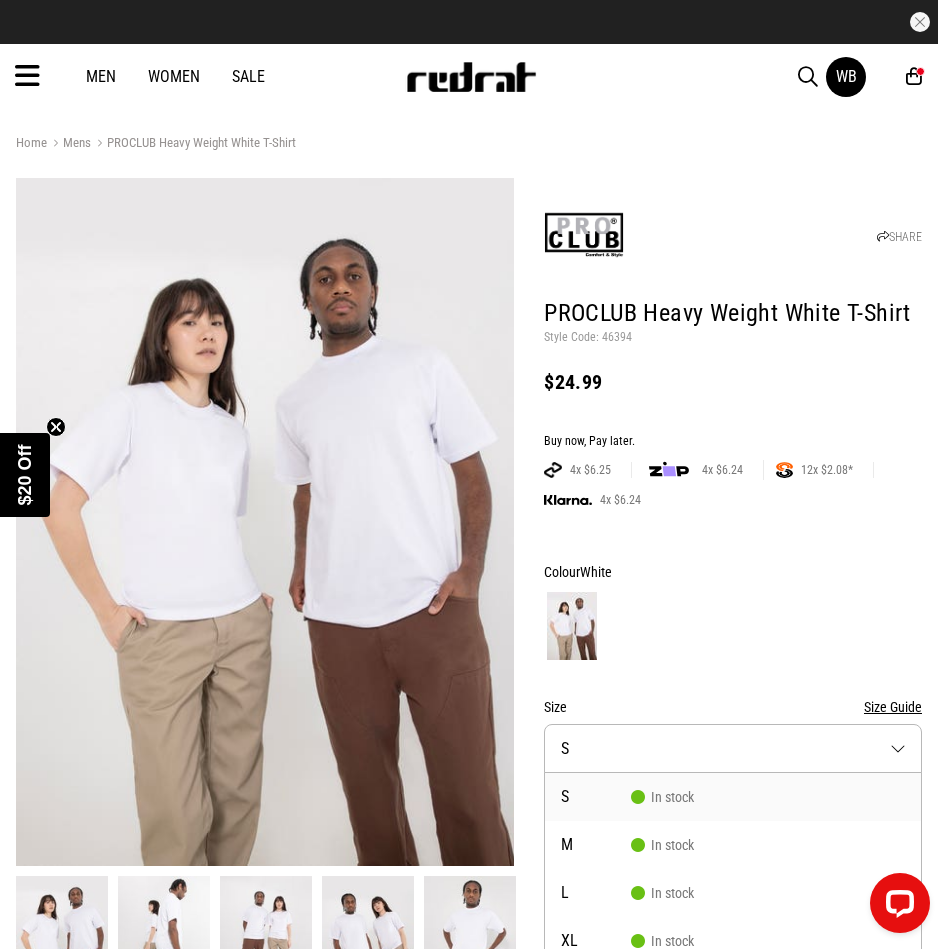 click on "Sale" at bounding box center (248, 76) 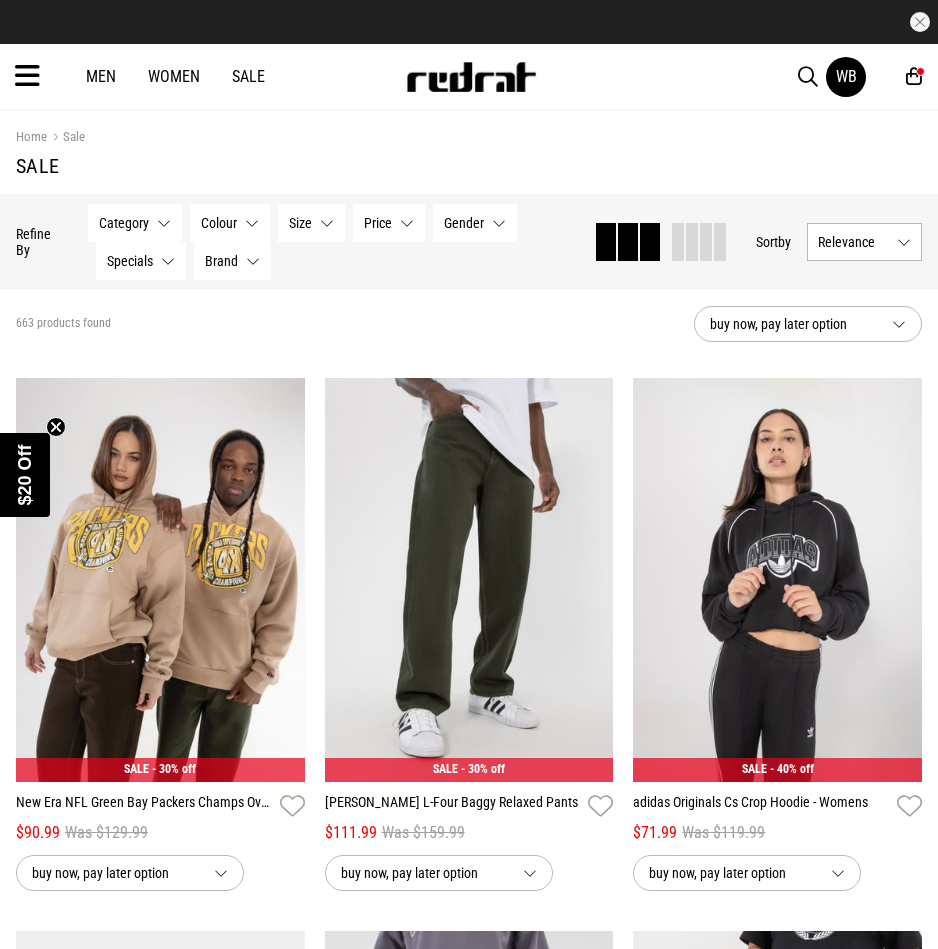 select on "***" 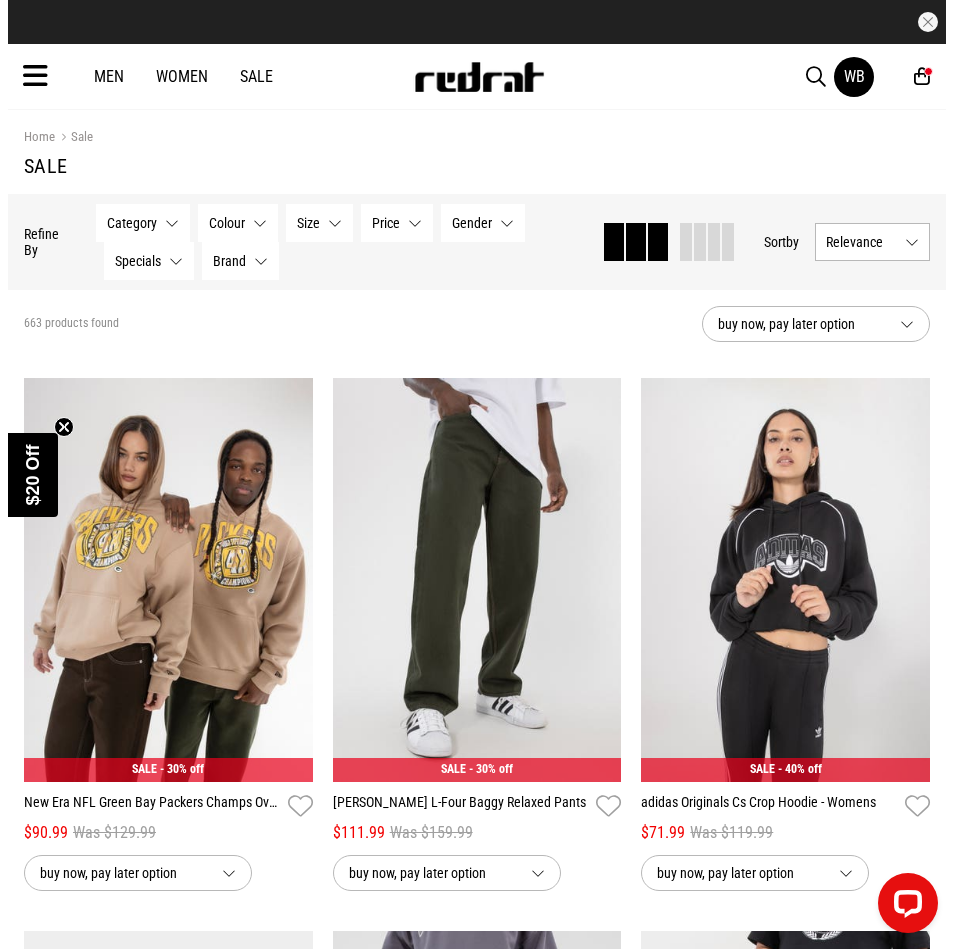 scroll, scrollTop: 0, scrollLeft: 0, axis: both 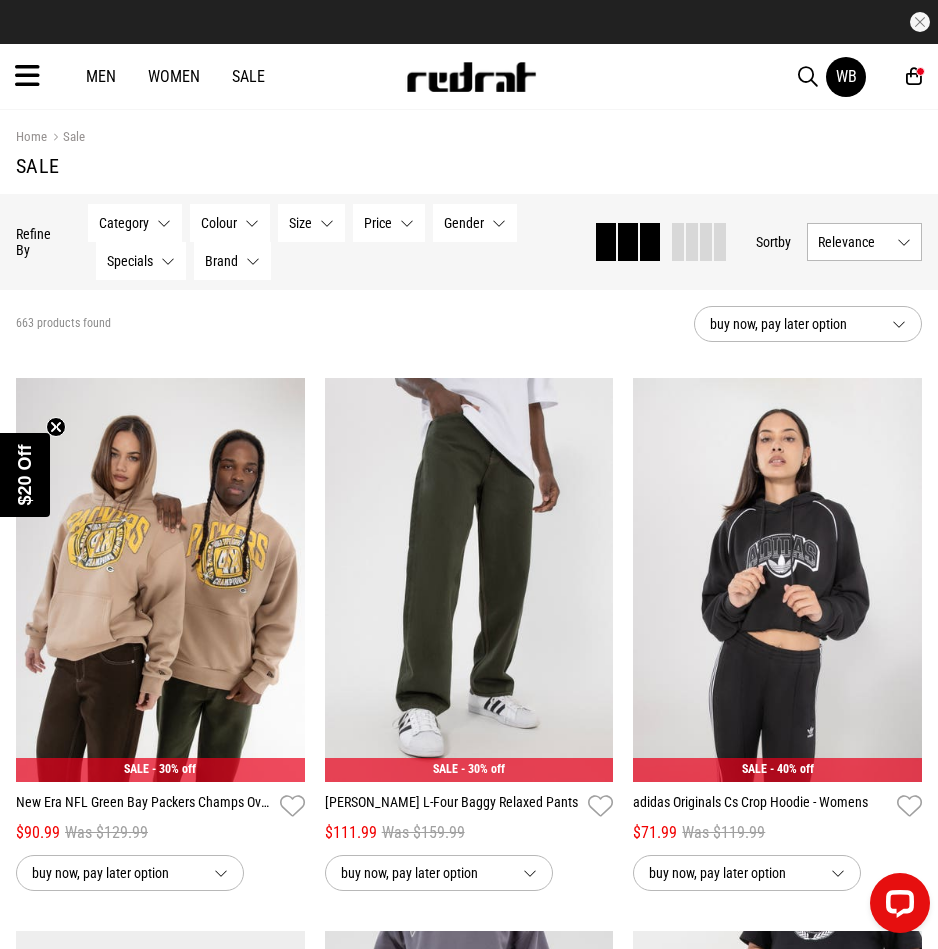 click at bounding box center [914, 76] 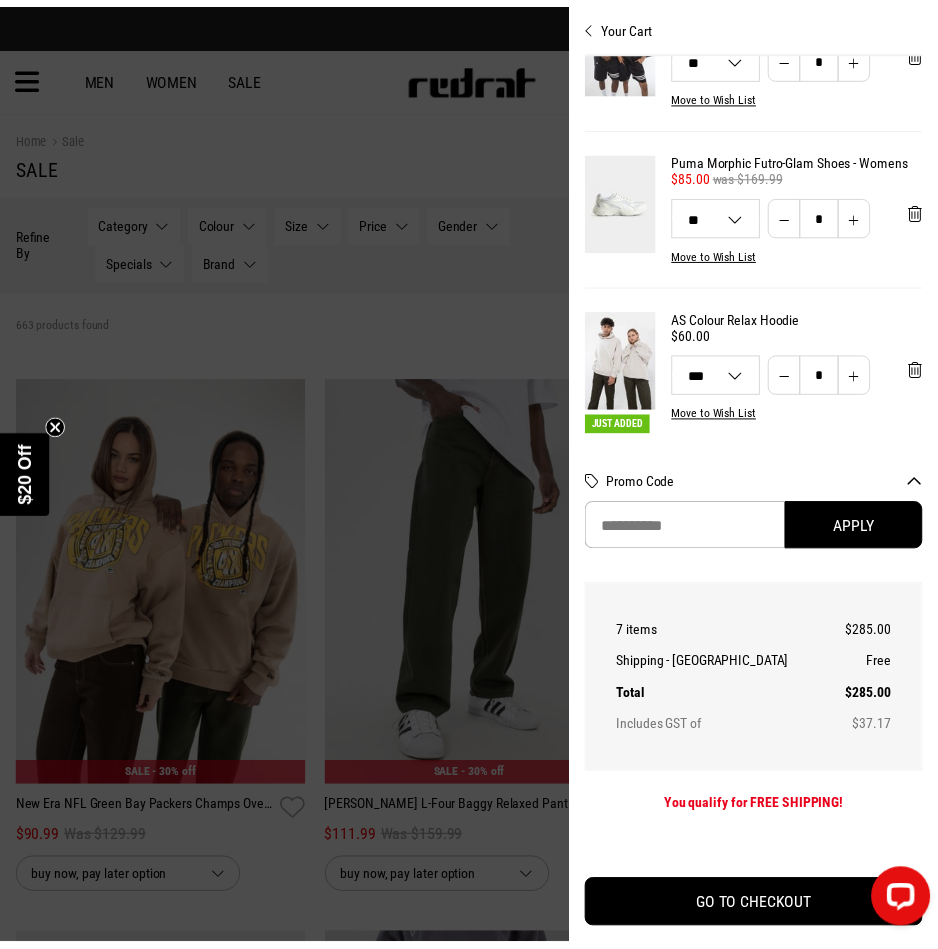 scroll, scrollTop: 0, scrollLeft: 0, axis: both 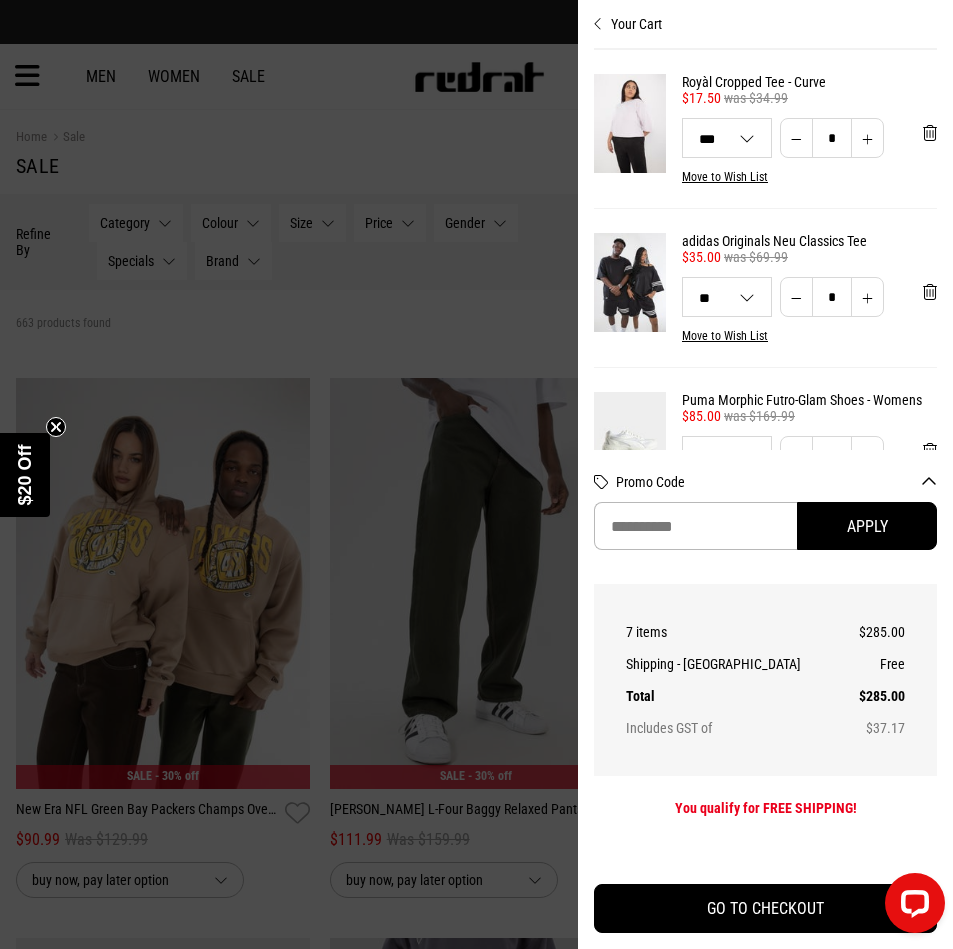click at bounding box center (476, 474) 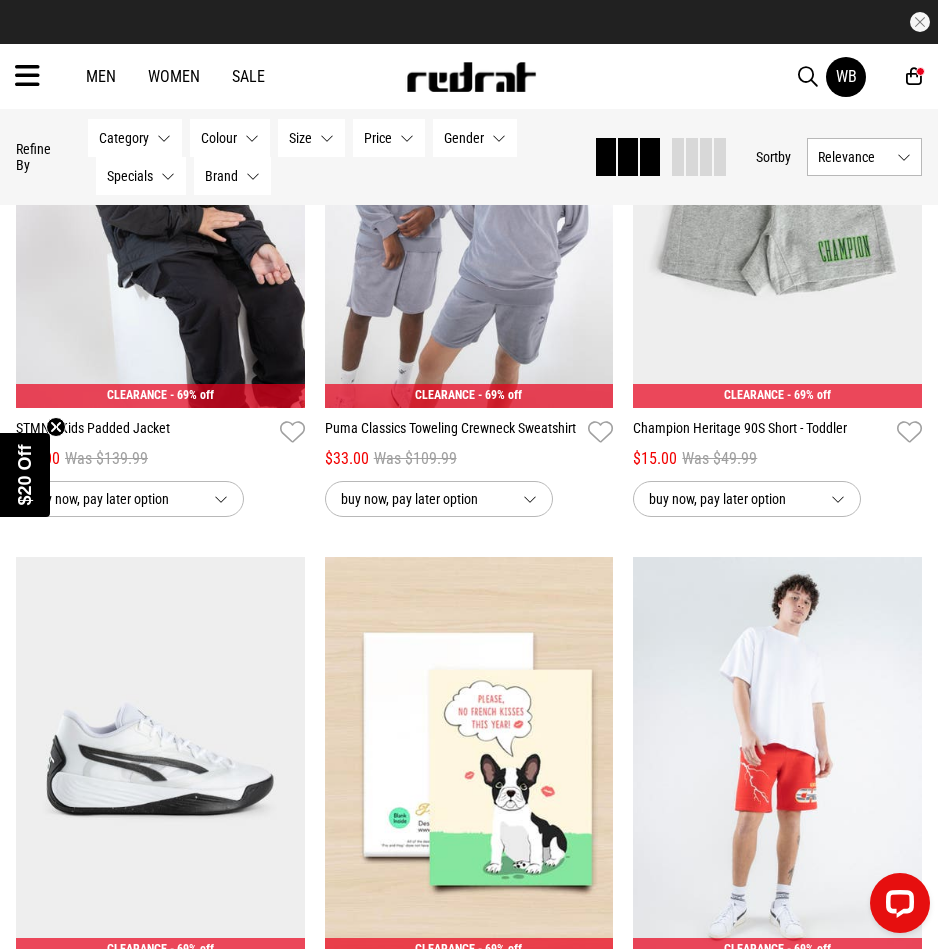 scroll, scrollTop: 1700, scrollLeft: 0, axis: vertical 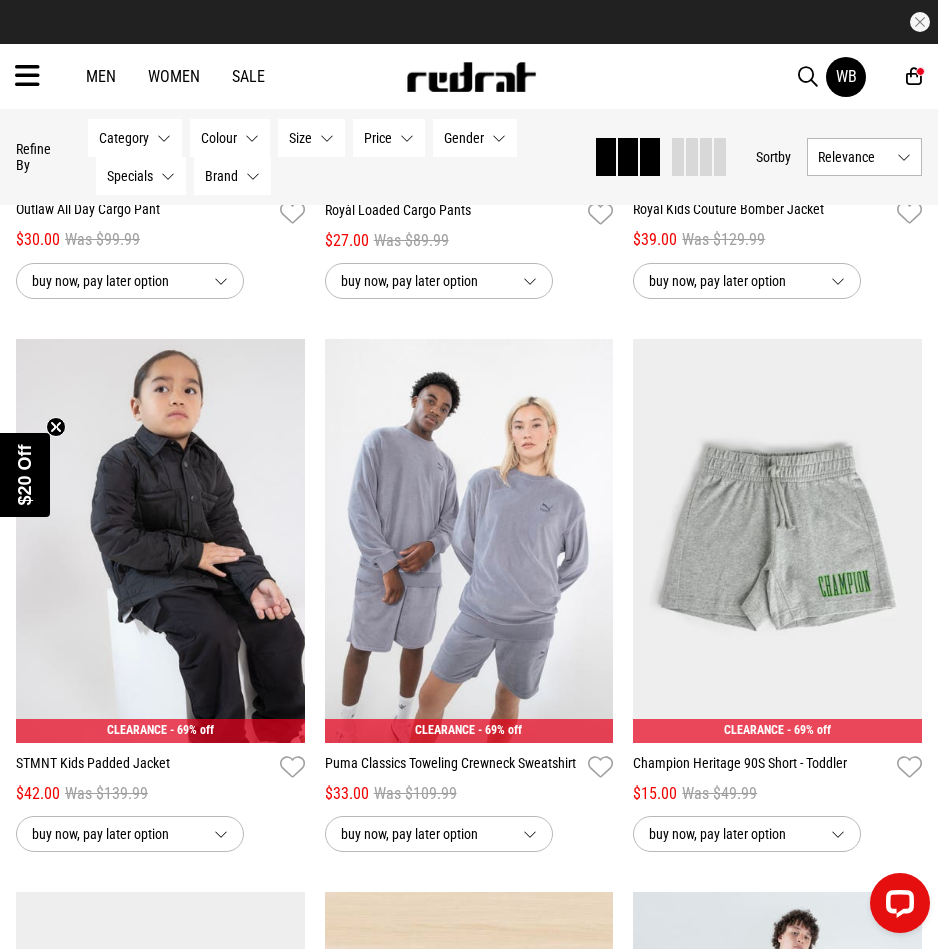 click on "Men" at bounding box center (101, 76) 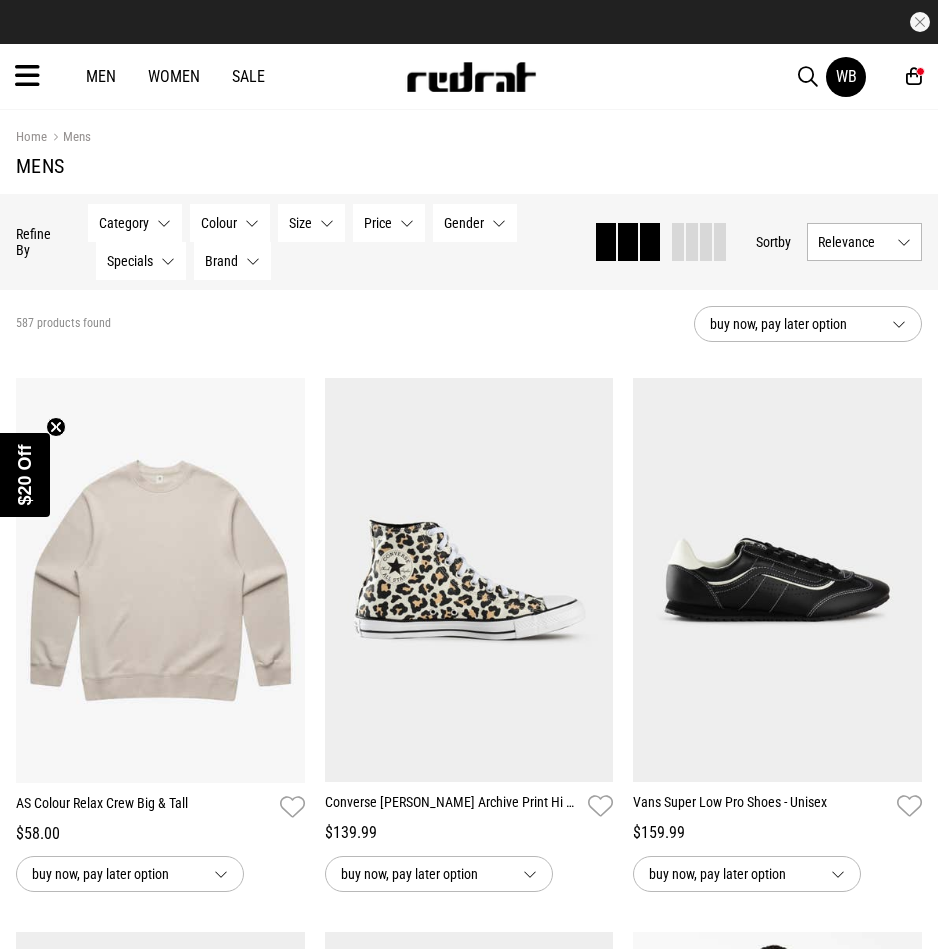 scroll, scrollTop: 1089, scrollLeft: 0, axis: vertical 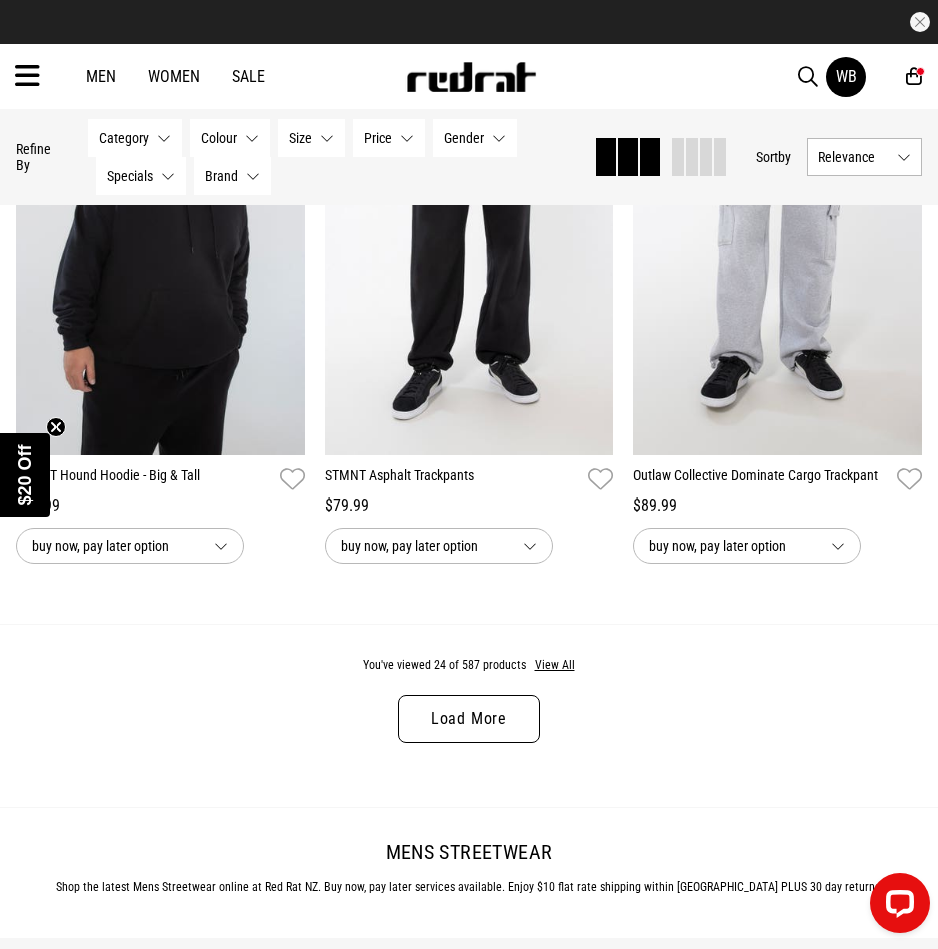 click on "Category" at bounding box center (124, 138) 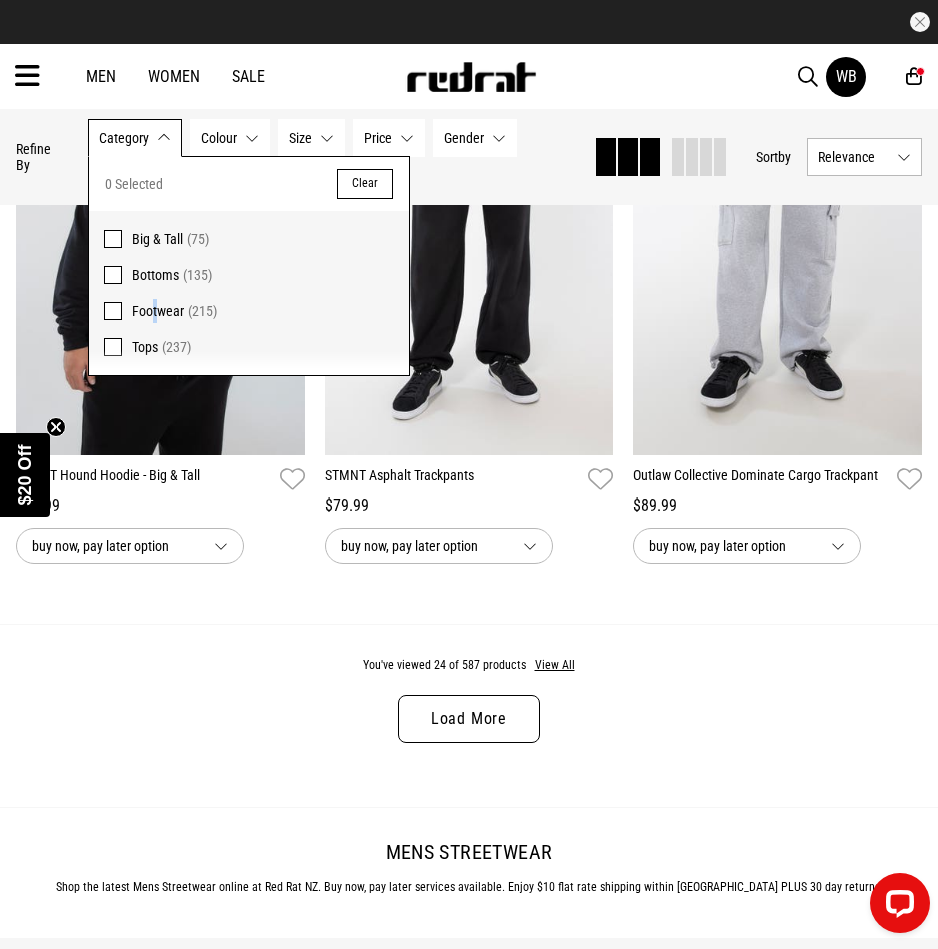 drag, startPoint x: 149, startPoint y: 307, endPoint x: 158, endPoint y: 314, distance: 11.401754 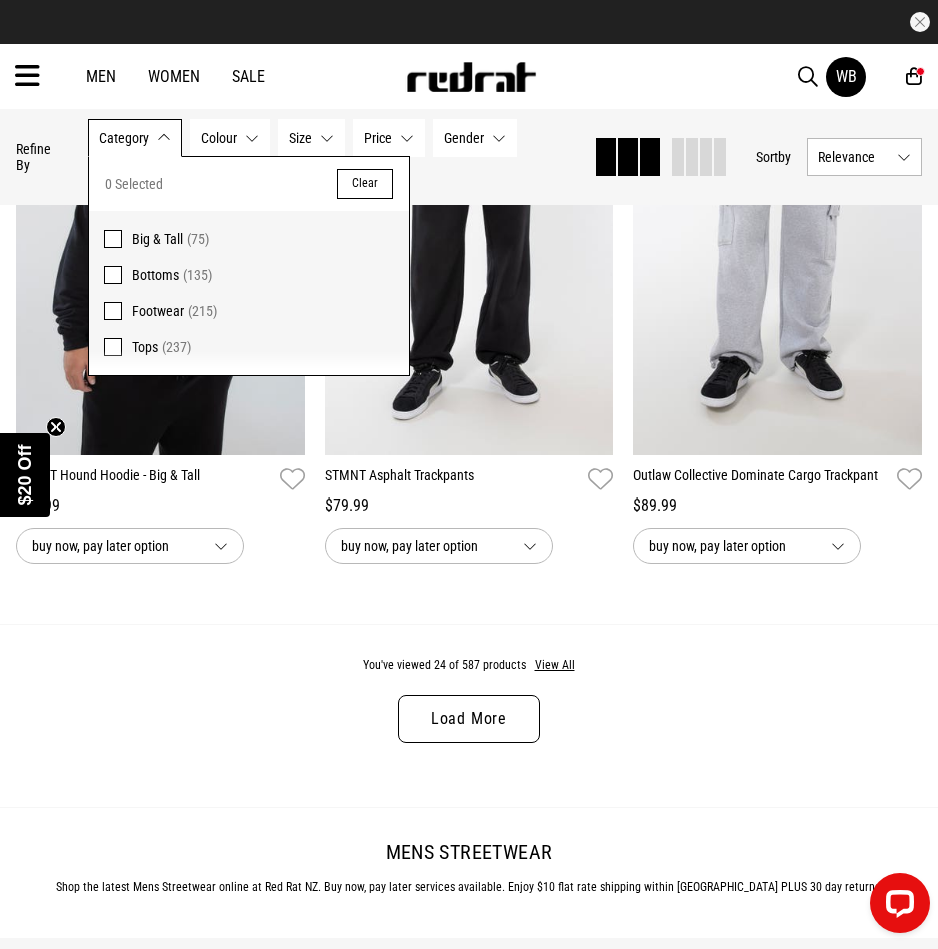 drag, startPoint x: 158, startPoint y: 314, endPoint x: 166, endPoint y: 306, distance: 11.313708 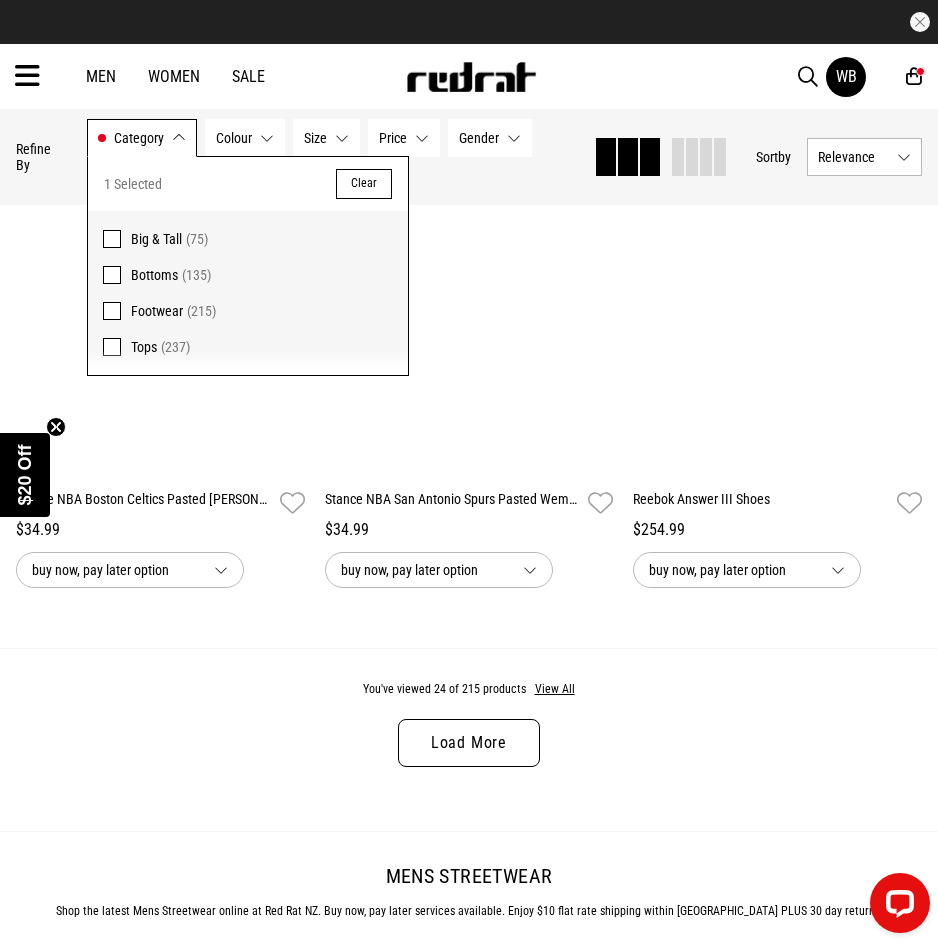 scroll, scrollTop: 4224, scrollLeft: 0, axis: vertical 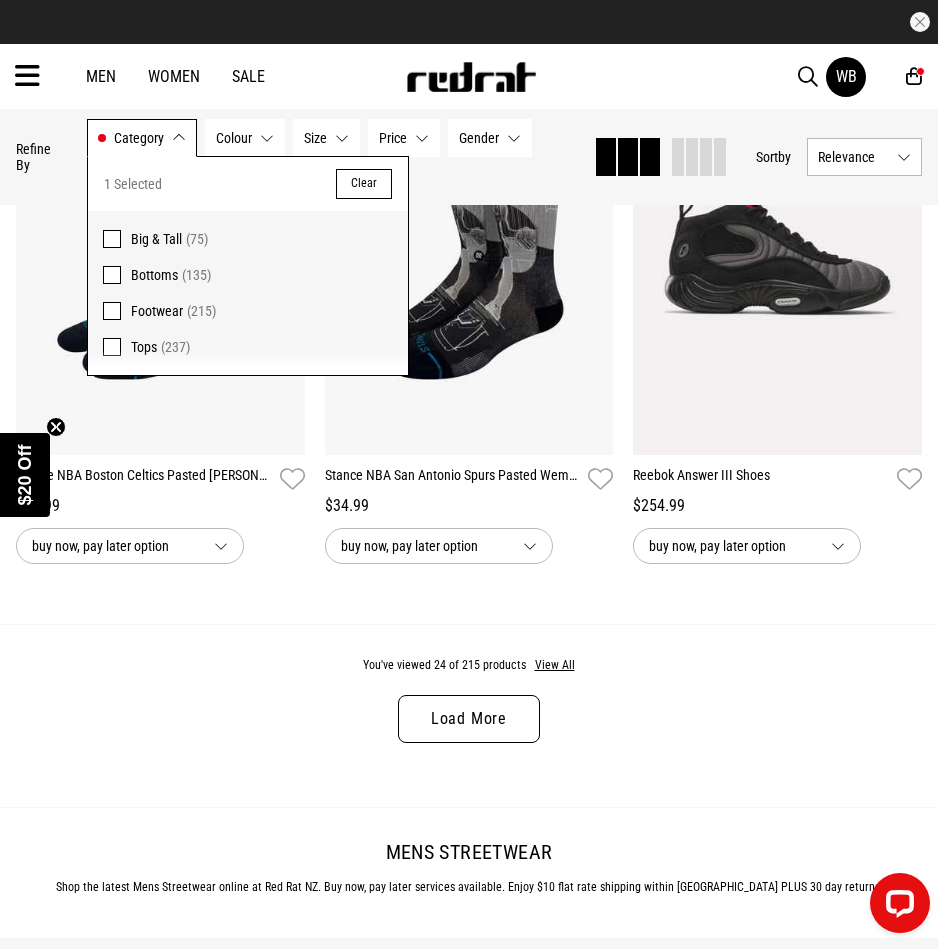 click on "You've viewed 24 of 215 products  View All   Load More" at bounding box center [469, 715] 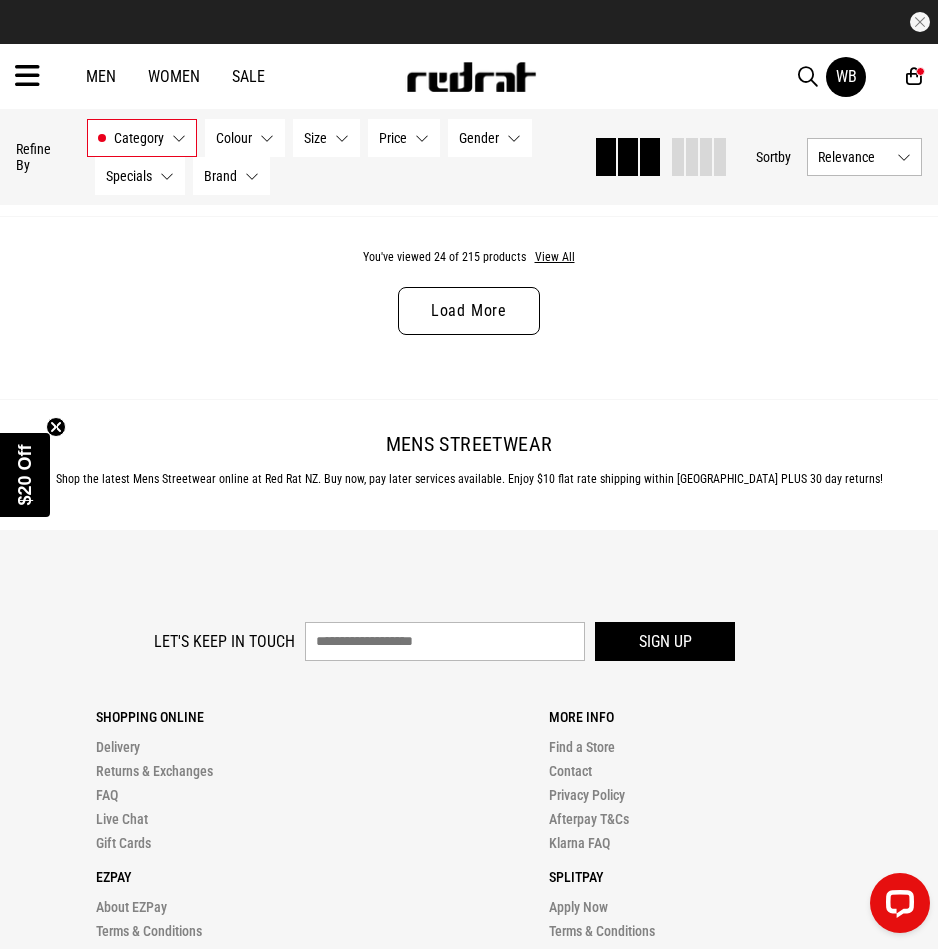 scroll, scrollTop: 4300, scrollLeft: 0, axis: vertical 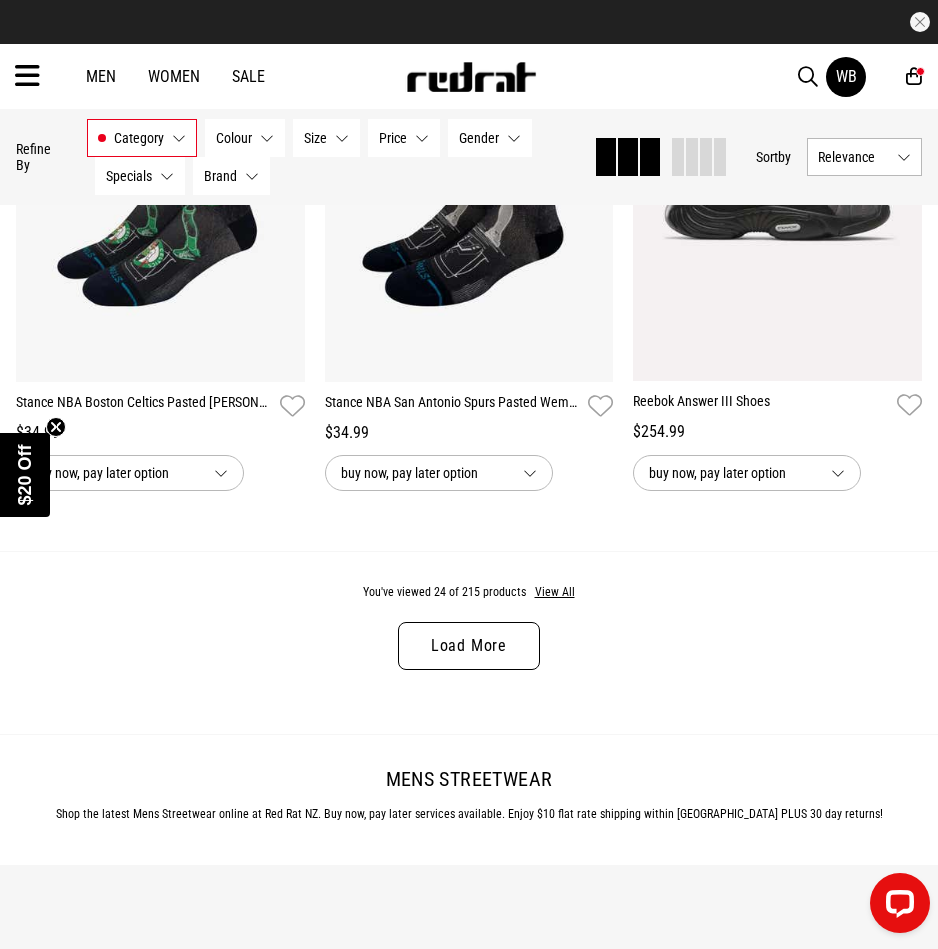 click on "Load More" at bounding box center (469, 646) 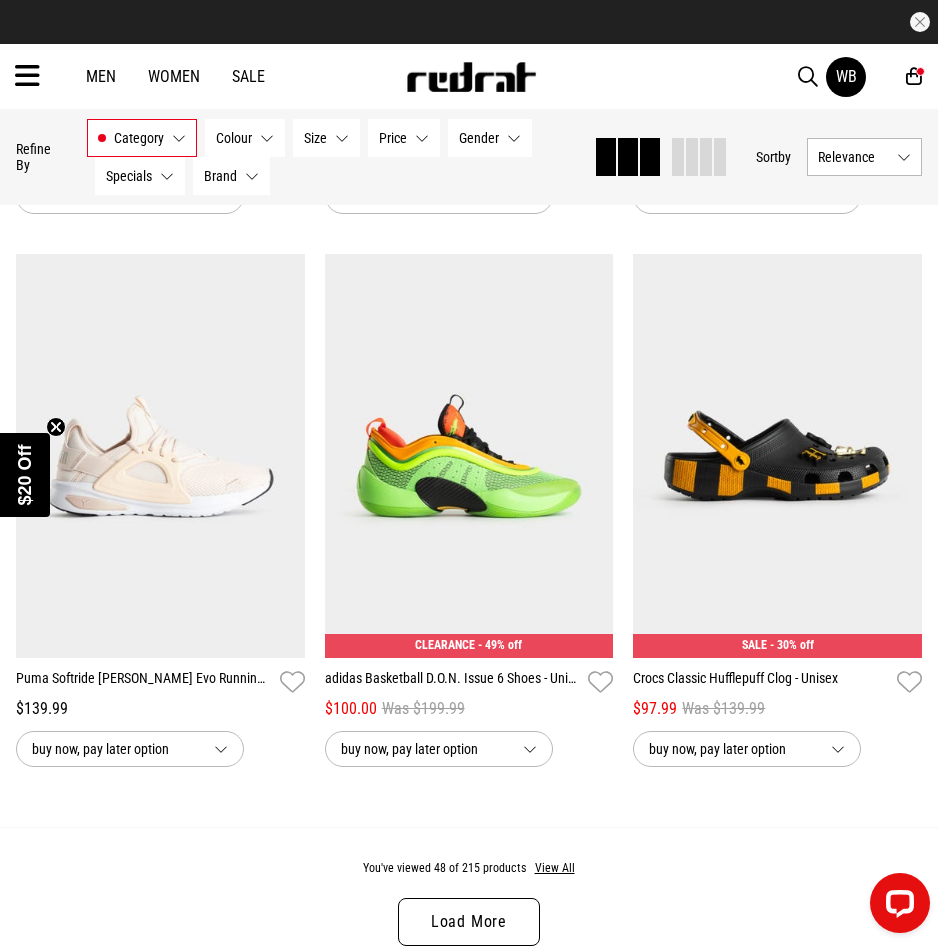 scroll, scrollTop: 8600, scrollLeft: 0, axis: vertical 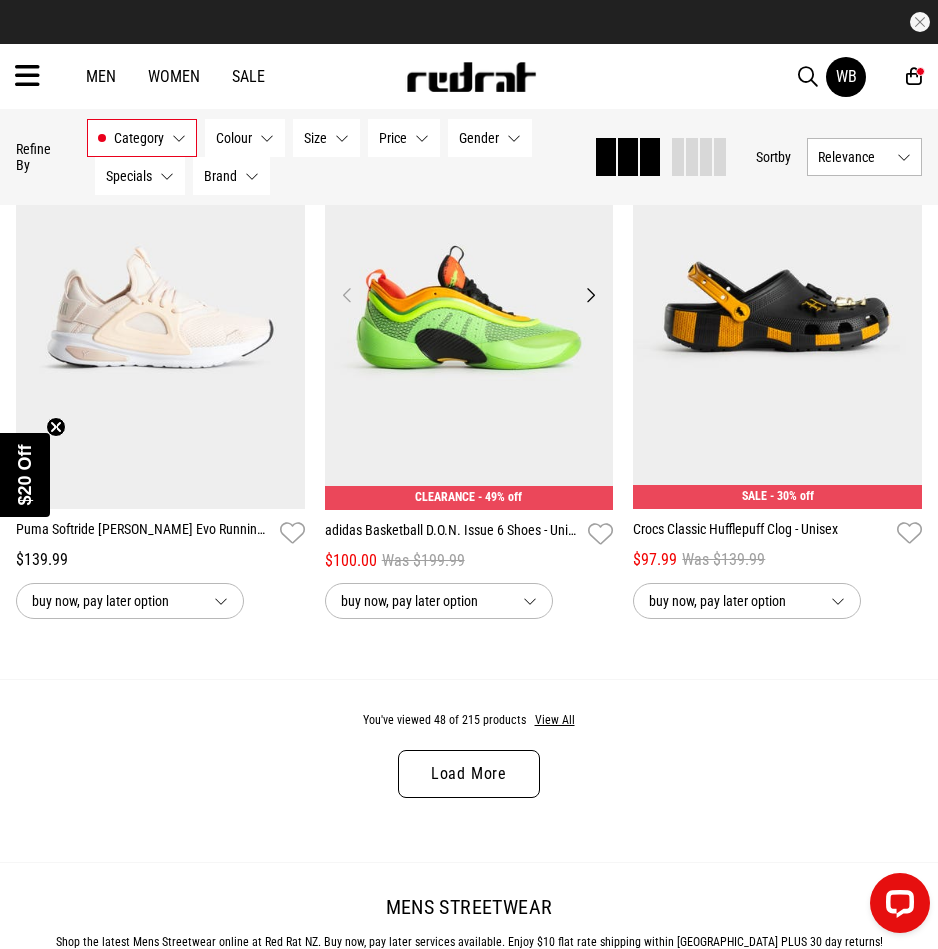 click at bounding box center [469, 307] 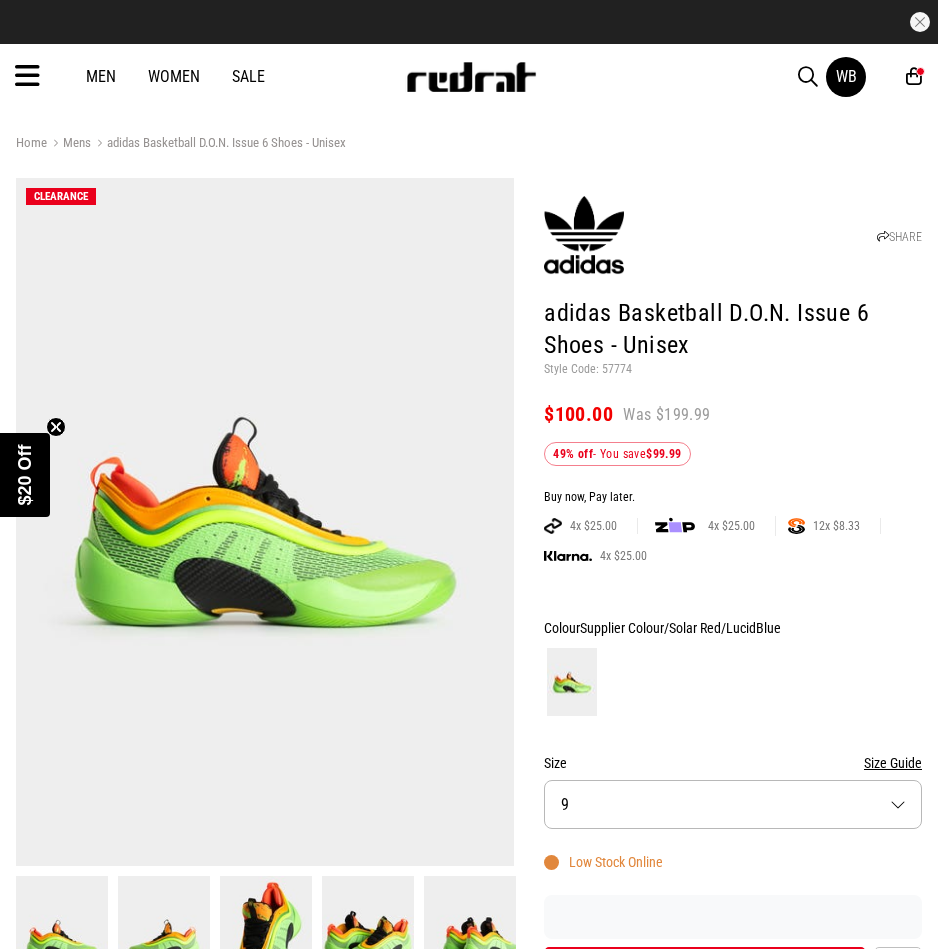 scroll, scrollTop: 0, scrollLeft: 0, axis: both 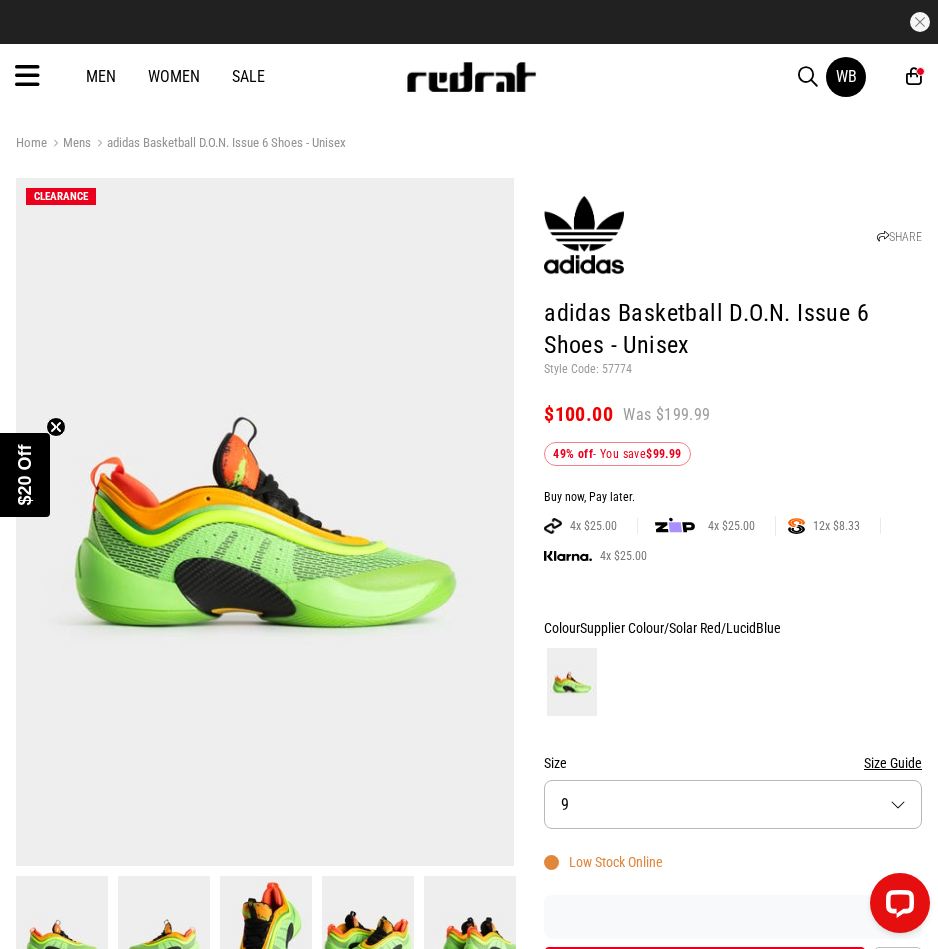 click on "Size 9" at bounding box center (733, 804) 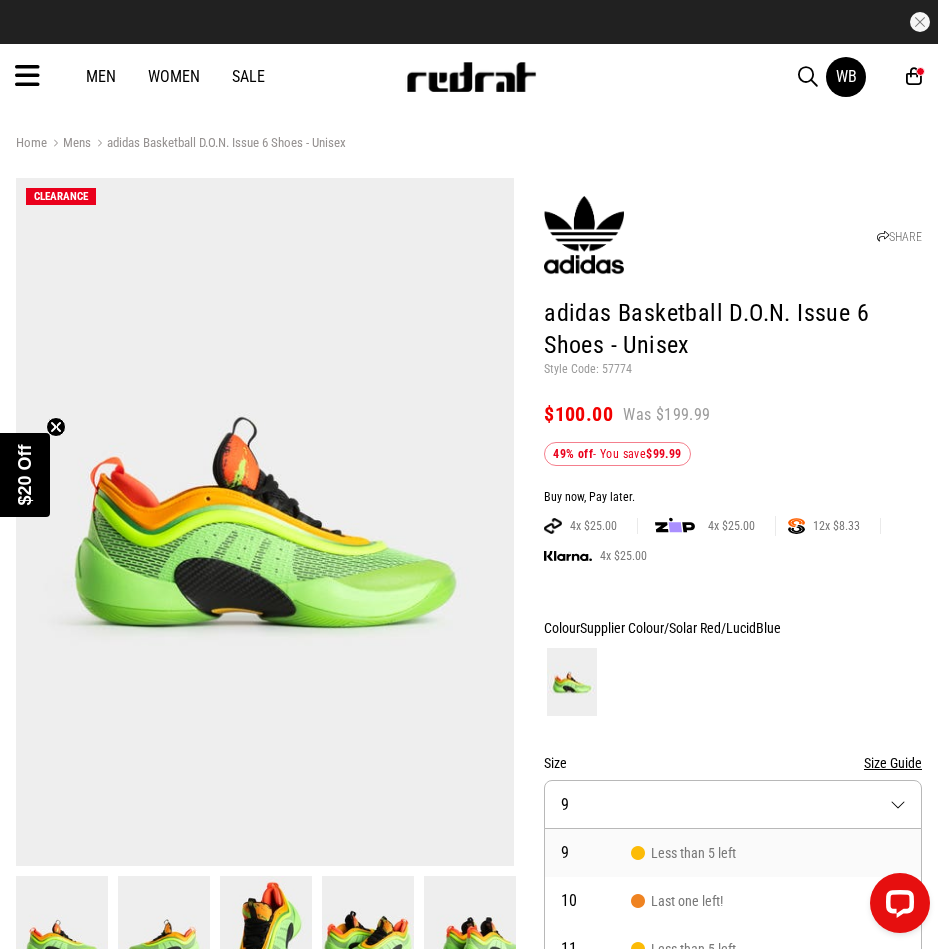 scroll, scrollTop: 150, scrollLeft: 0, axis: vertical 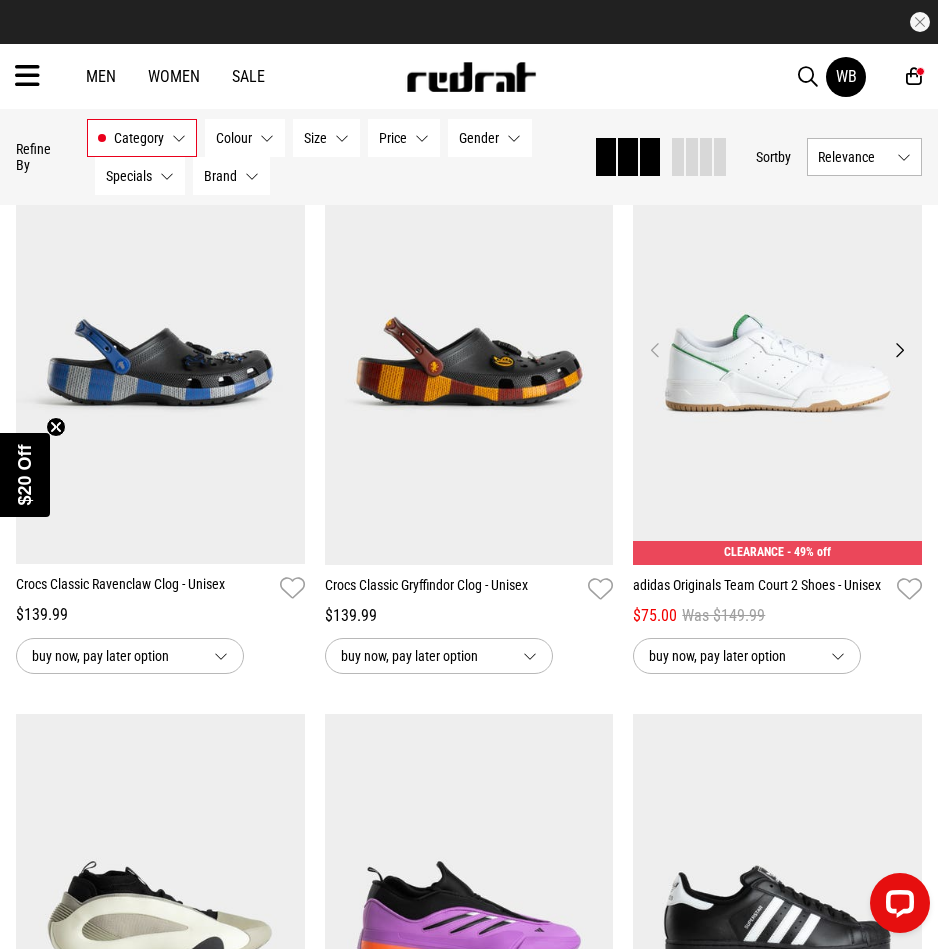 click on "Next" at bounding box center [899, 350] 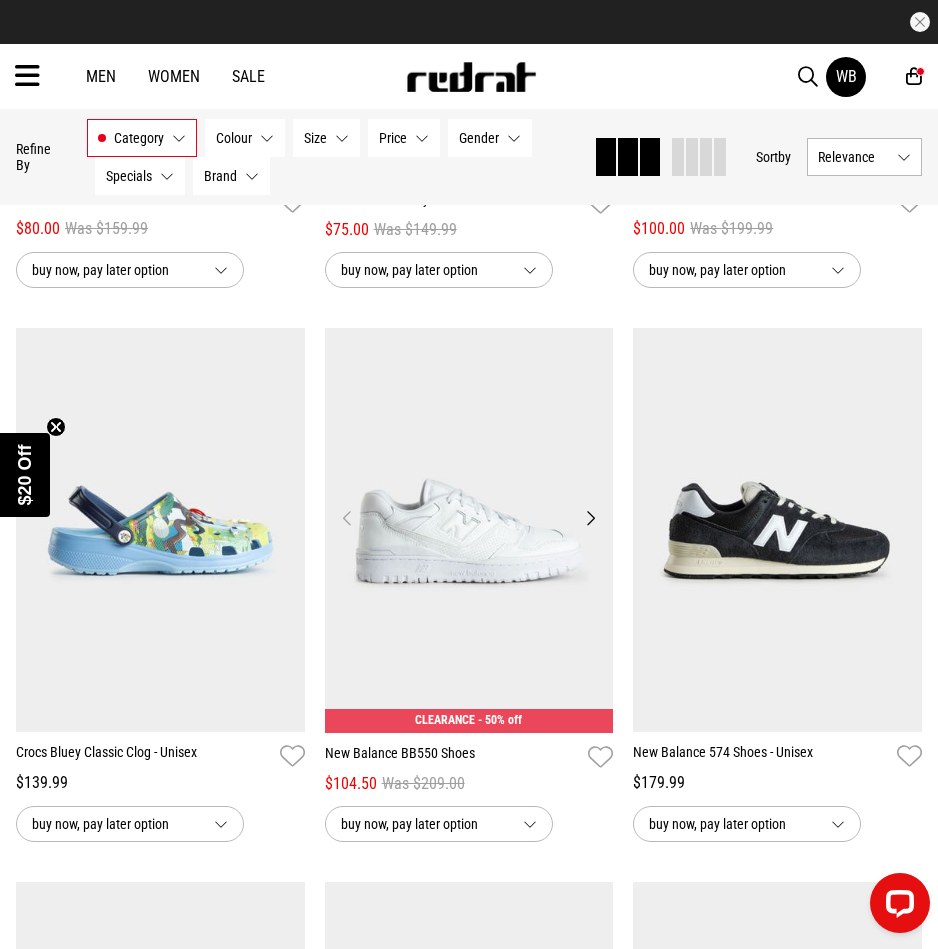 scroll, scrollTop: 8034, scrollLeft: 0, axis: vertical 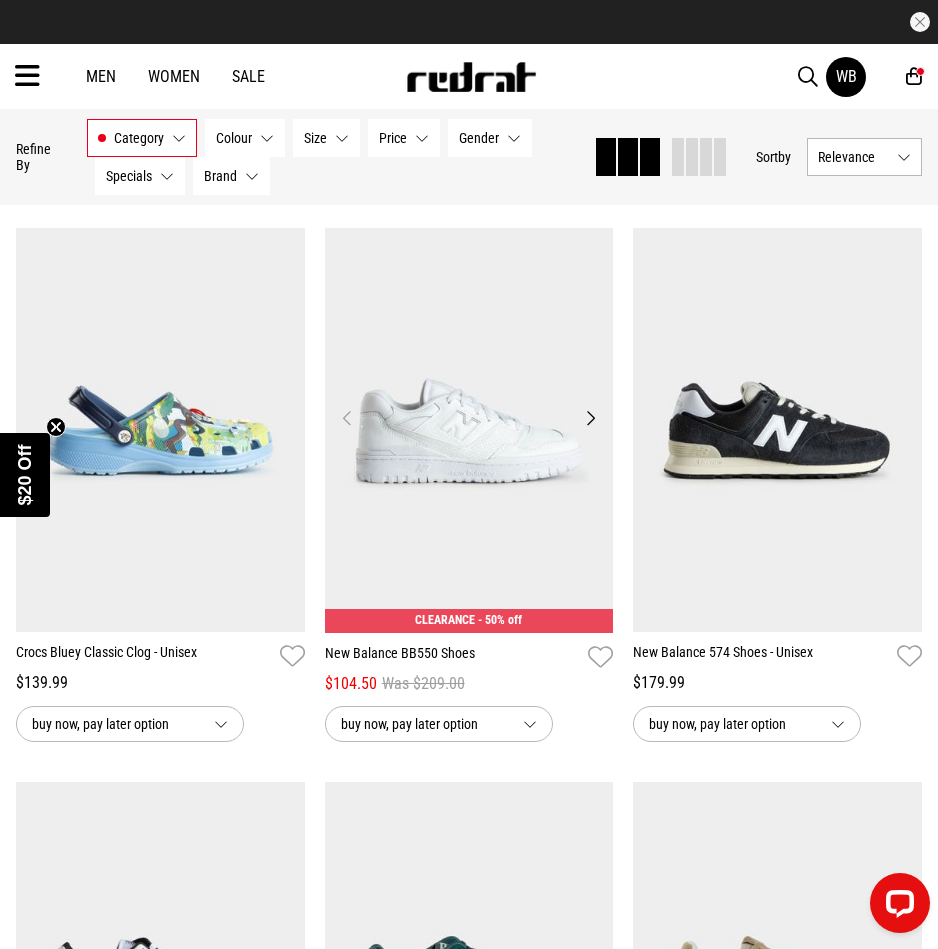 click at bounding box center (469, 430) 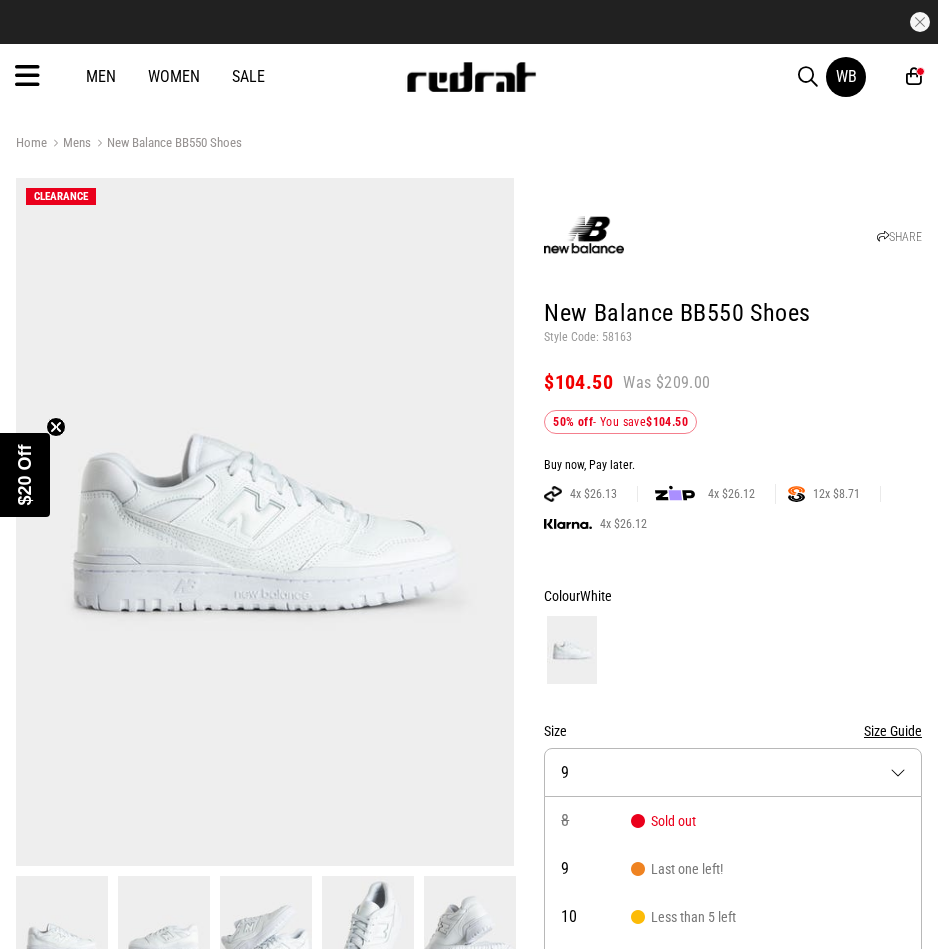 scroll, scrollTop: 288, scrollLeft: 0, axis: vertical 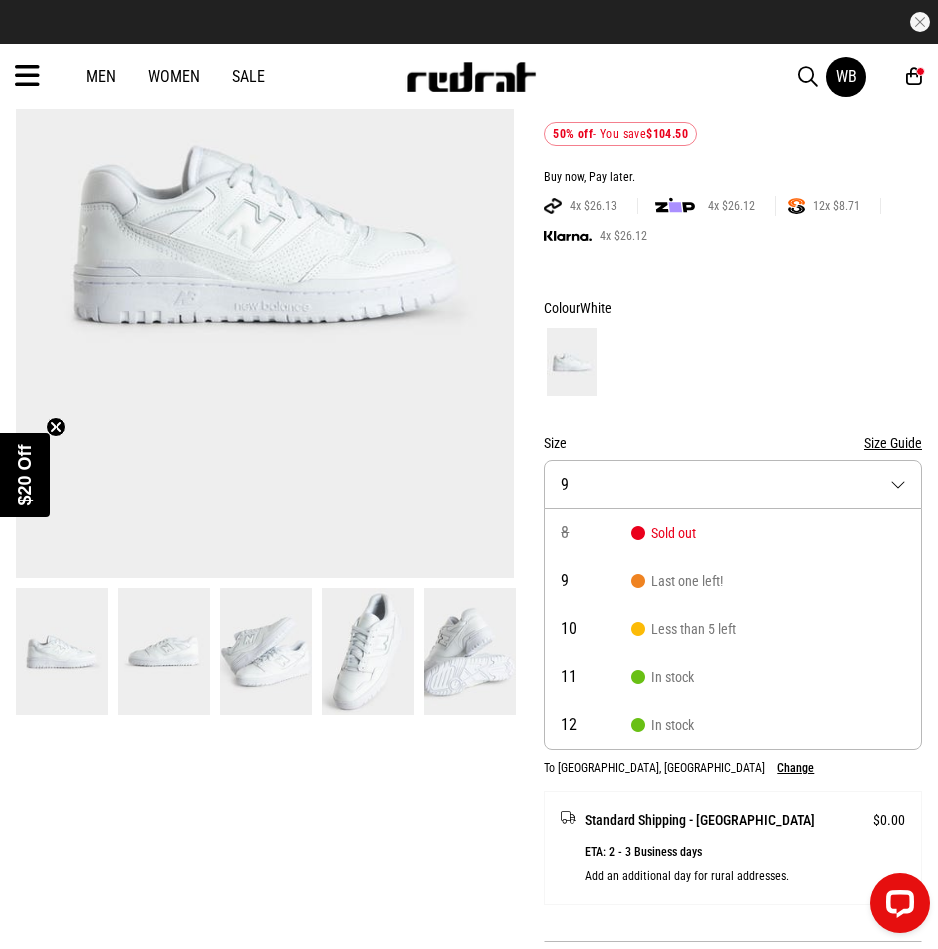 click on "Size Guide" at bounding box center [893, 443] 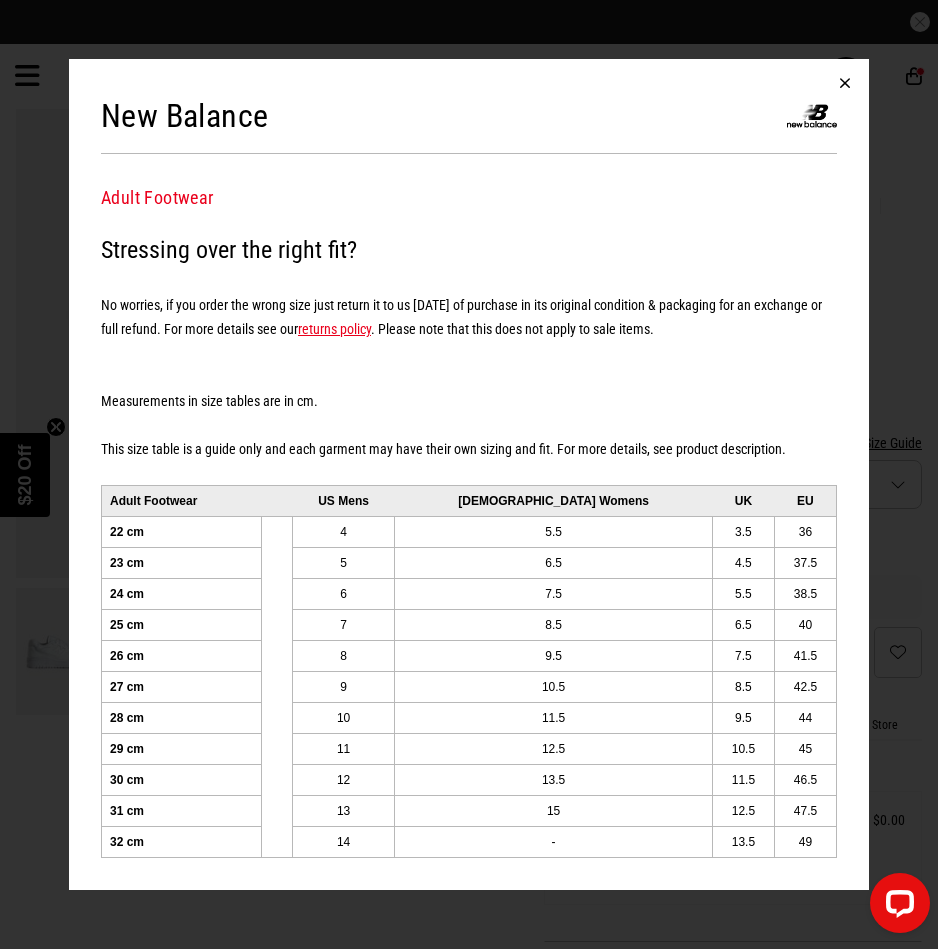 click at bounding box center (845, 83) 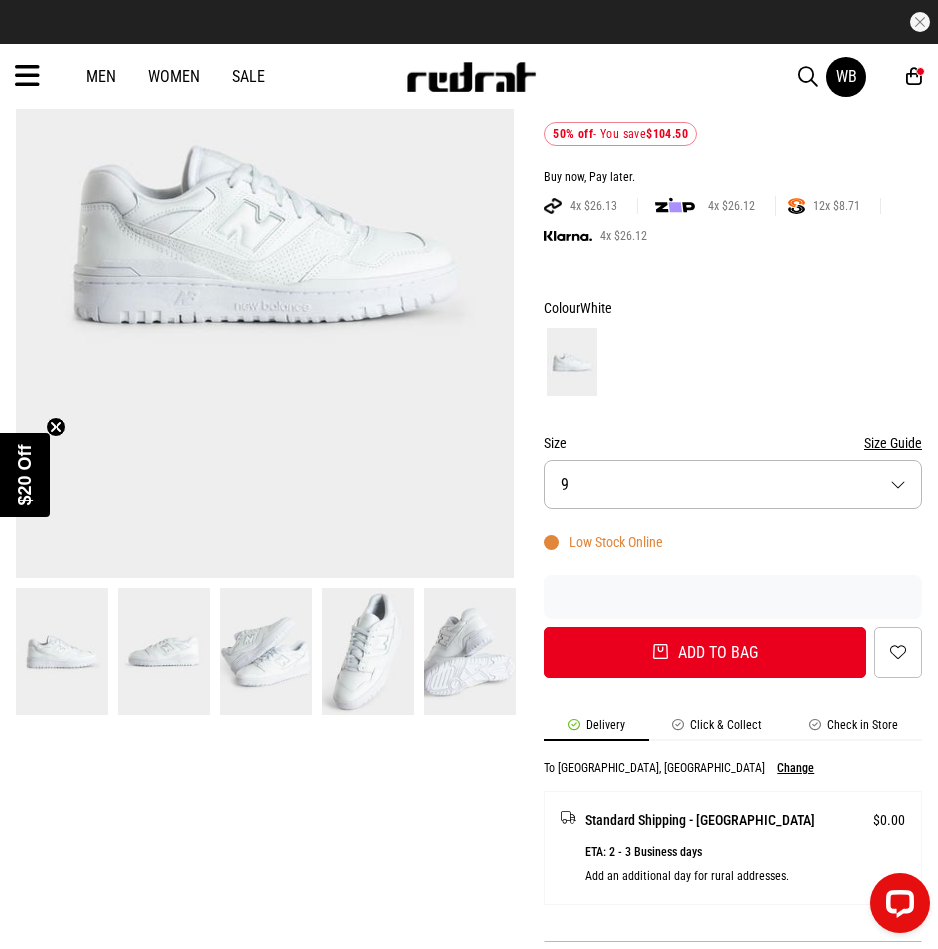 click on "Size 9" at bounding box center [733, 484] 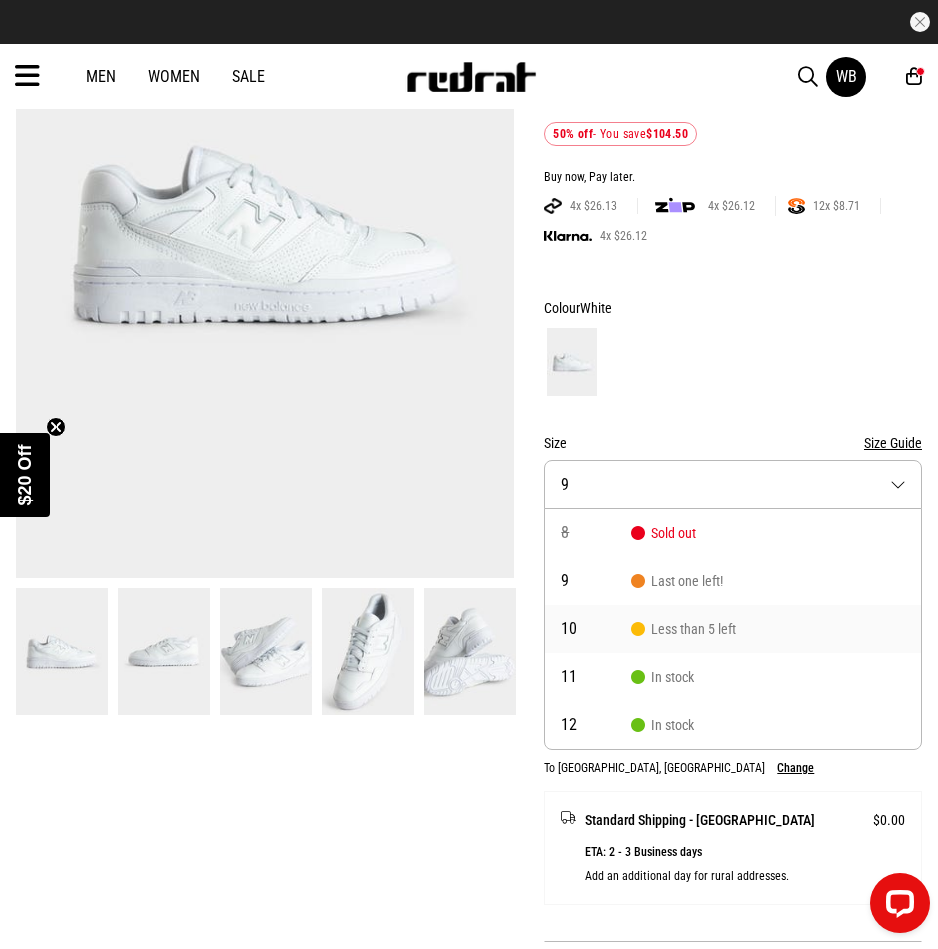 click on "10   Less than 5 left" at bounding box center (733, 629) 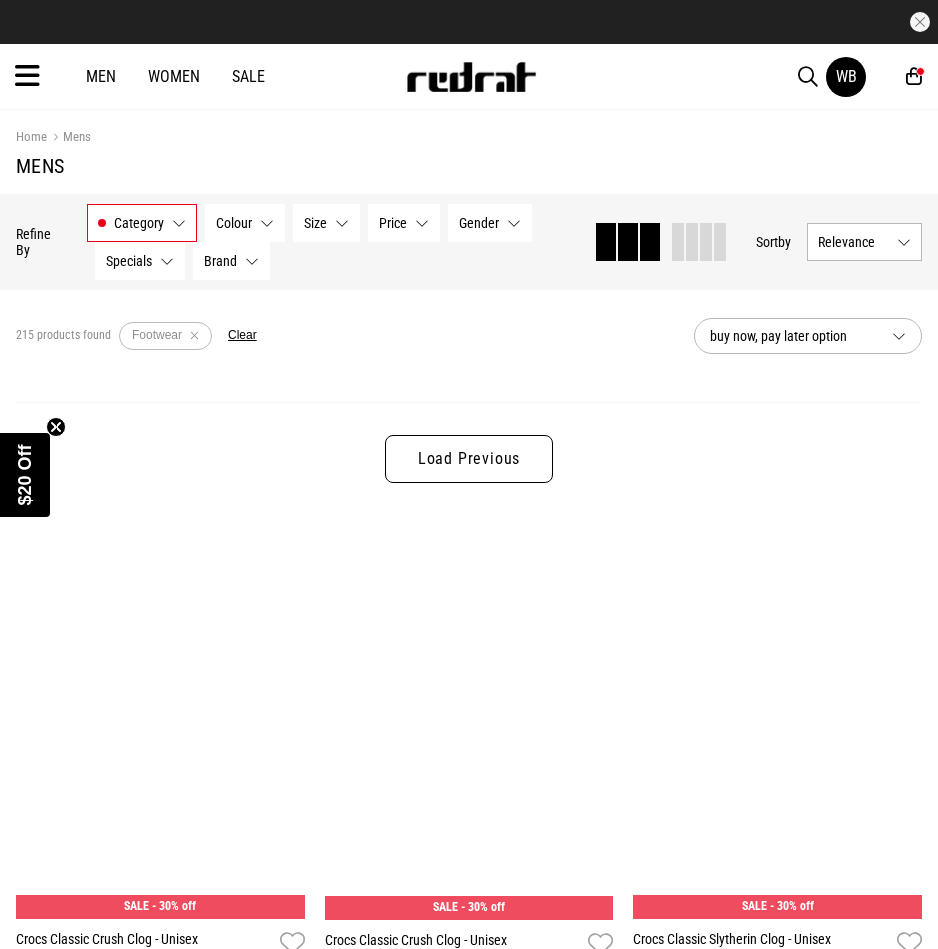 select on "***" 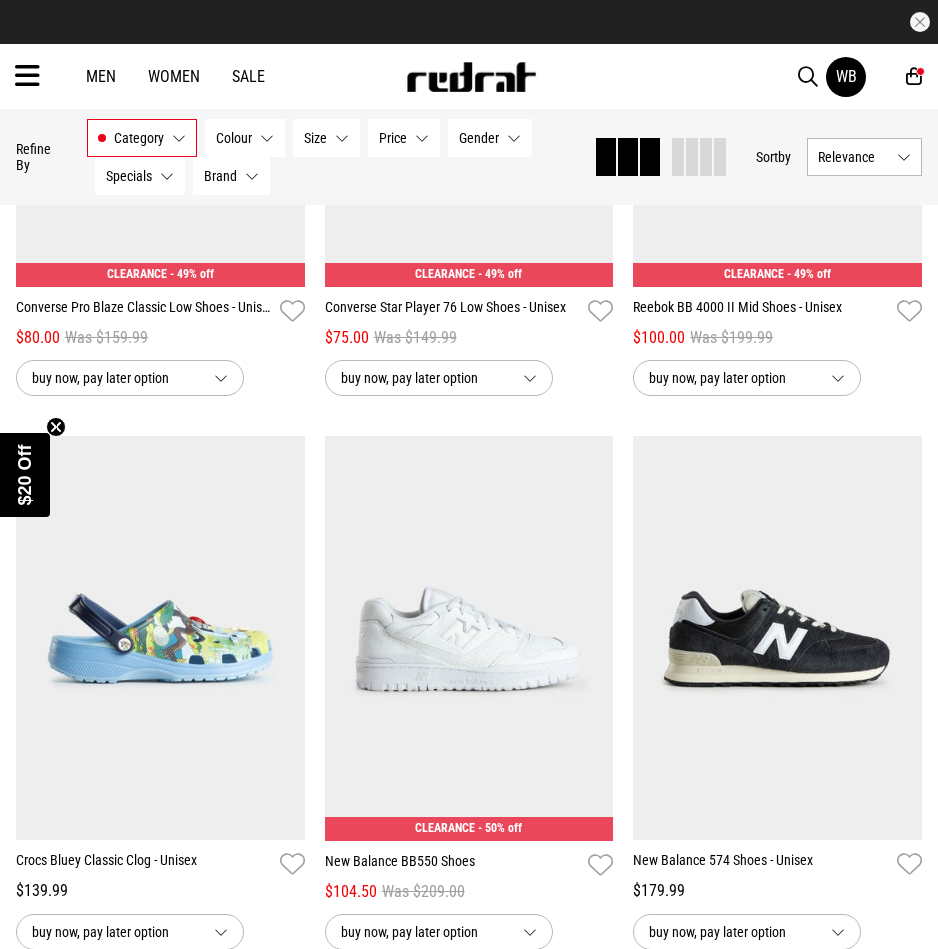 scroll, scrollTop: 0, scrollLeft: 0, axis: both 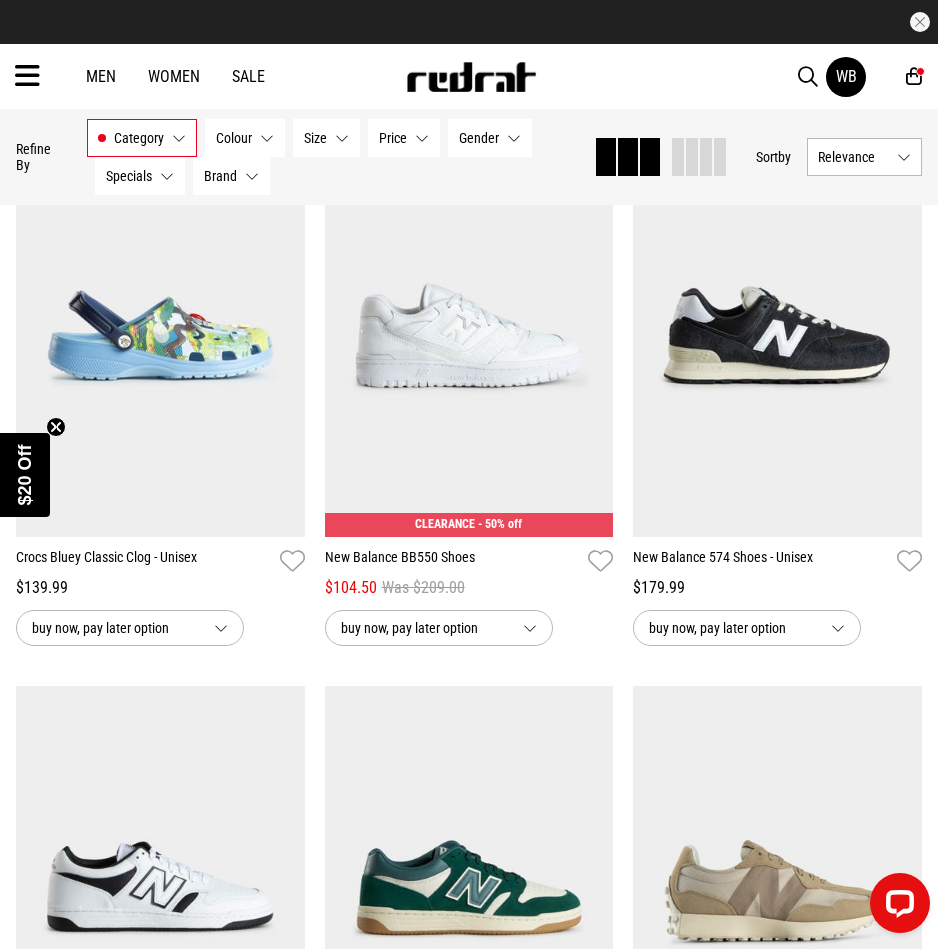 click at bounding box center [914, 76] 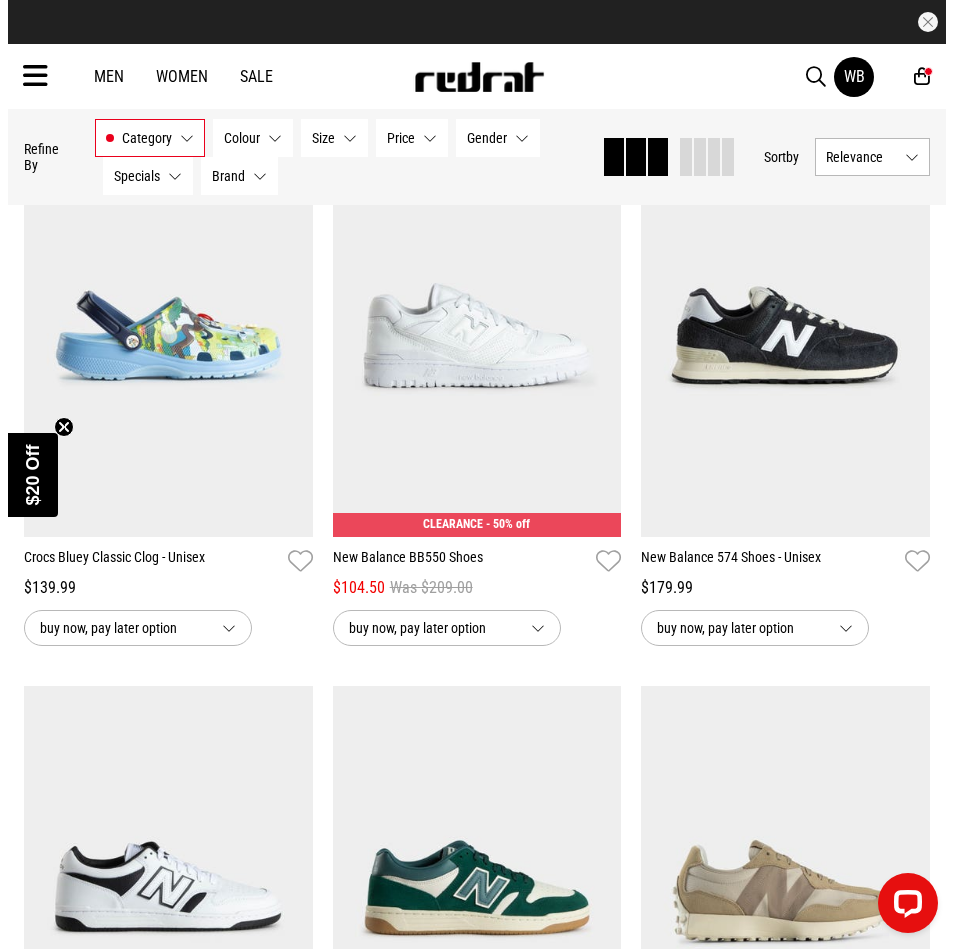 scroll, scrollTop: 3736, scrollLeft: 0, axis: vertical 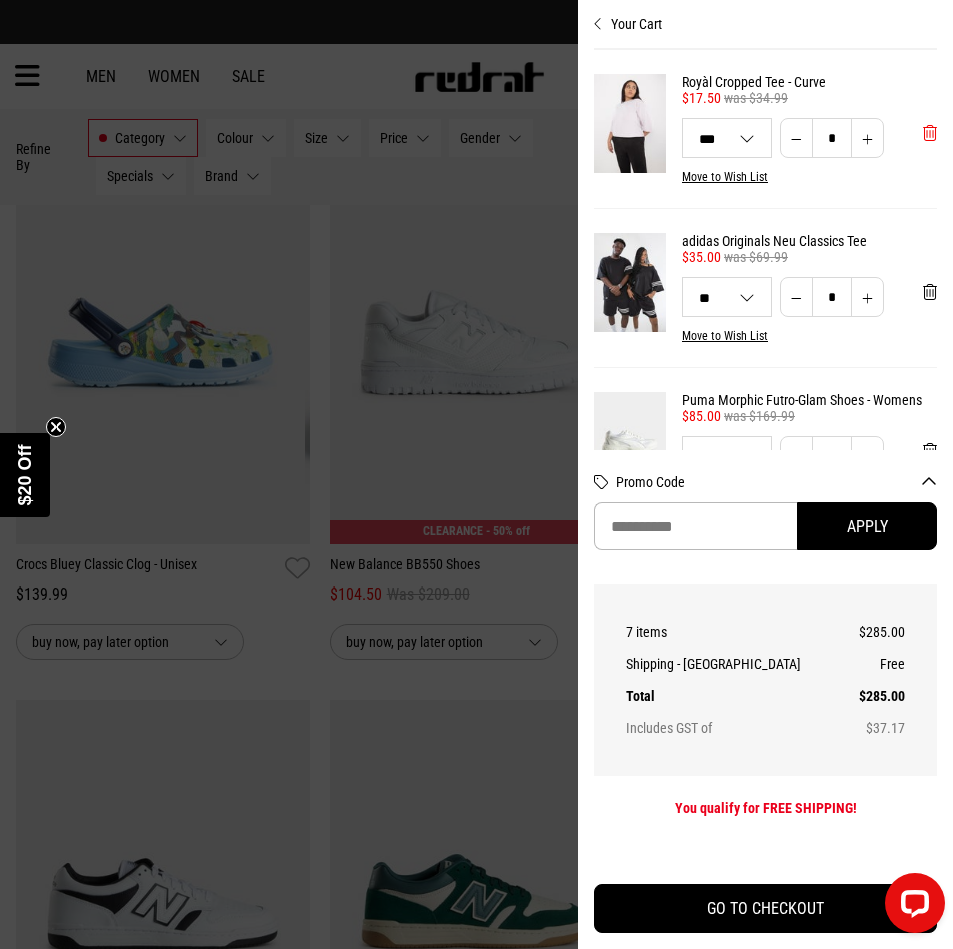 click at bounding box center (930, 133) 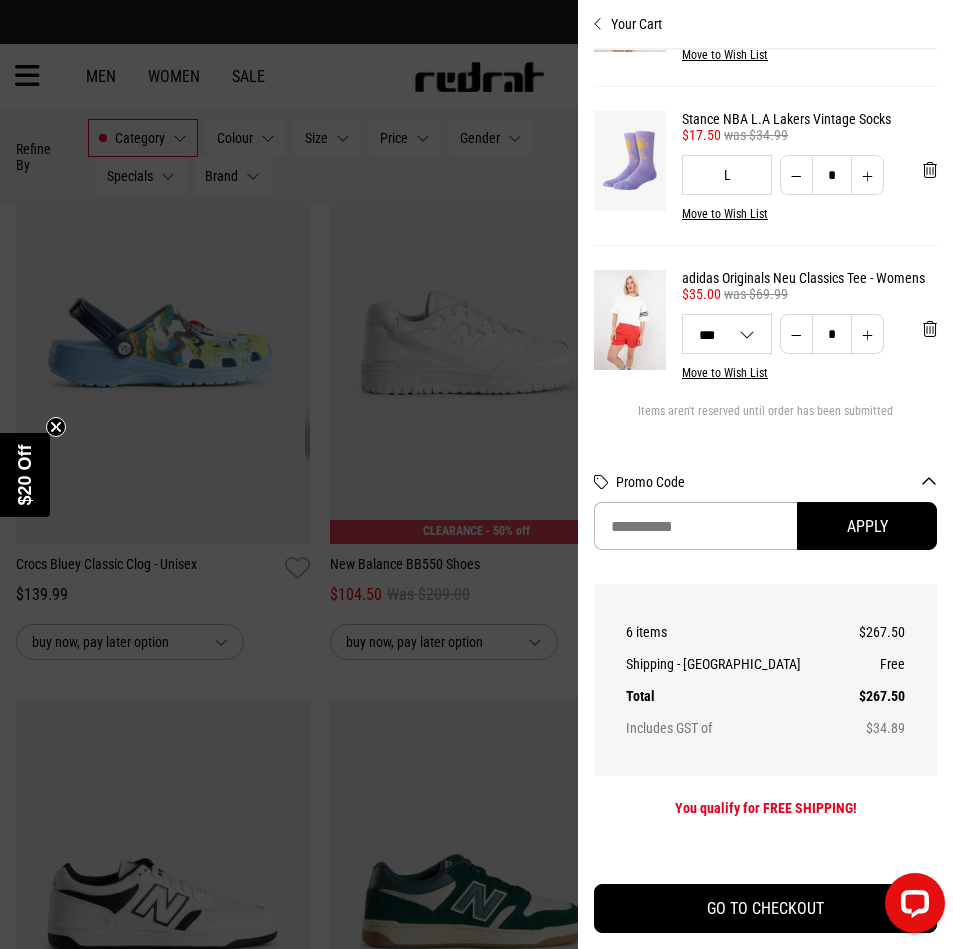 scroll, scrollTop: 680, scrollLeft: 0, axis: vertical 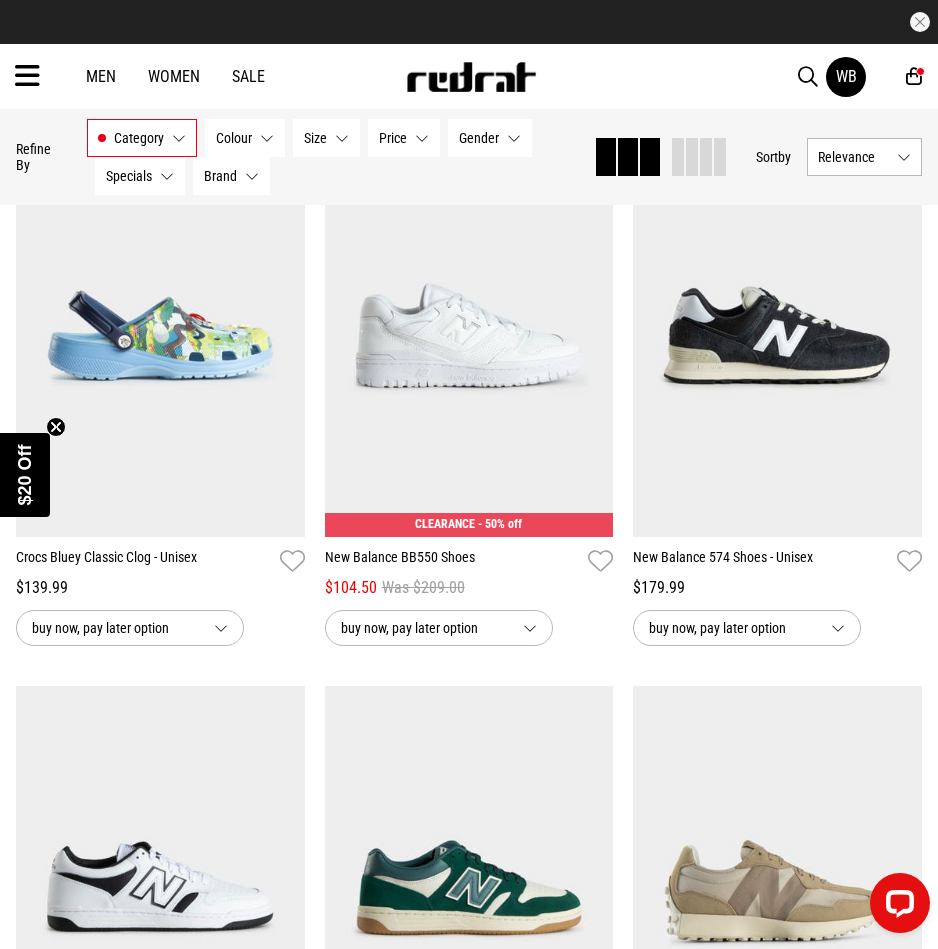 click at bounding box center [27, 76] 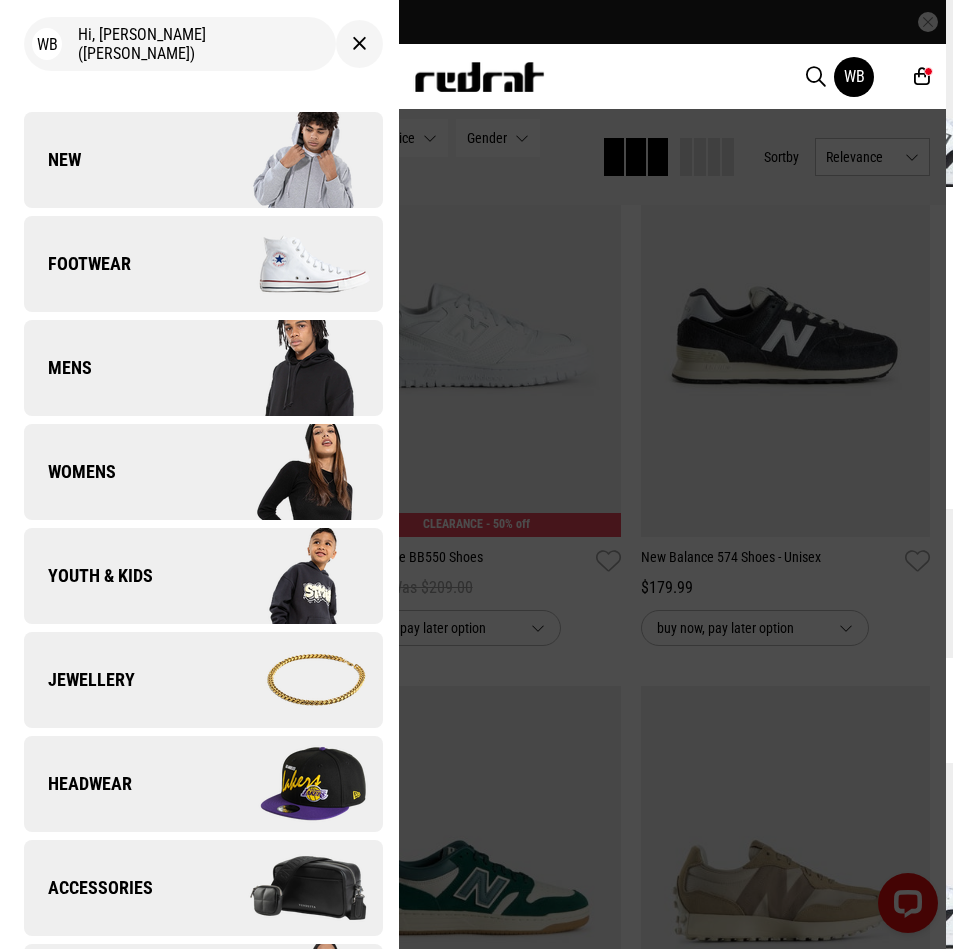scroll, scrollTop: 3736, scrollLeft: 0, axis: vertical 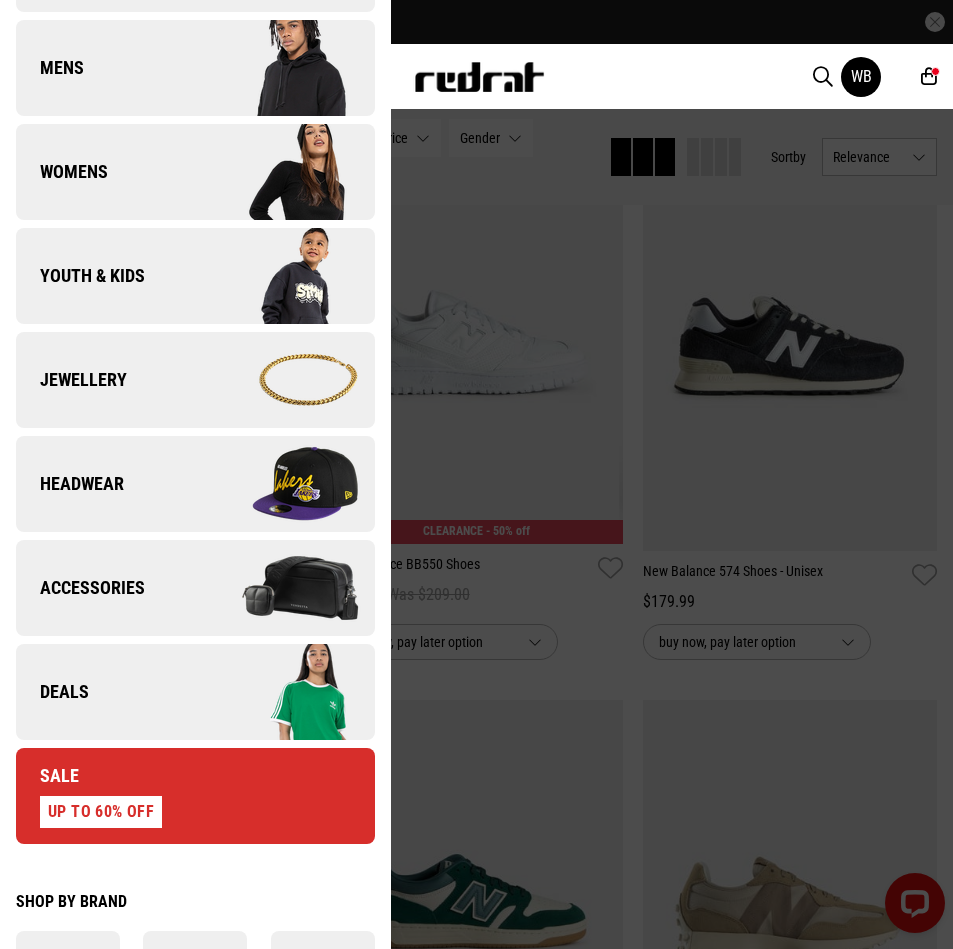 click on "Accessories" at bounding box center (195, 588) 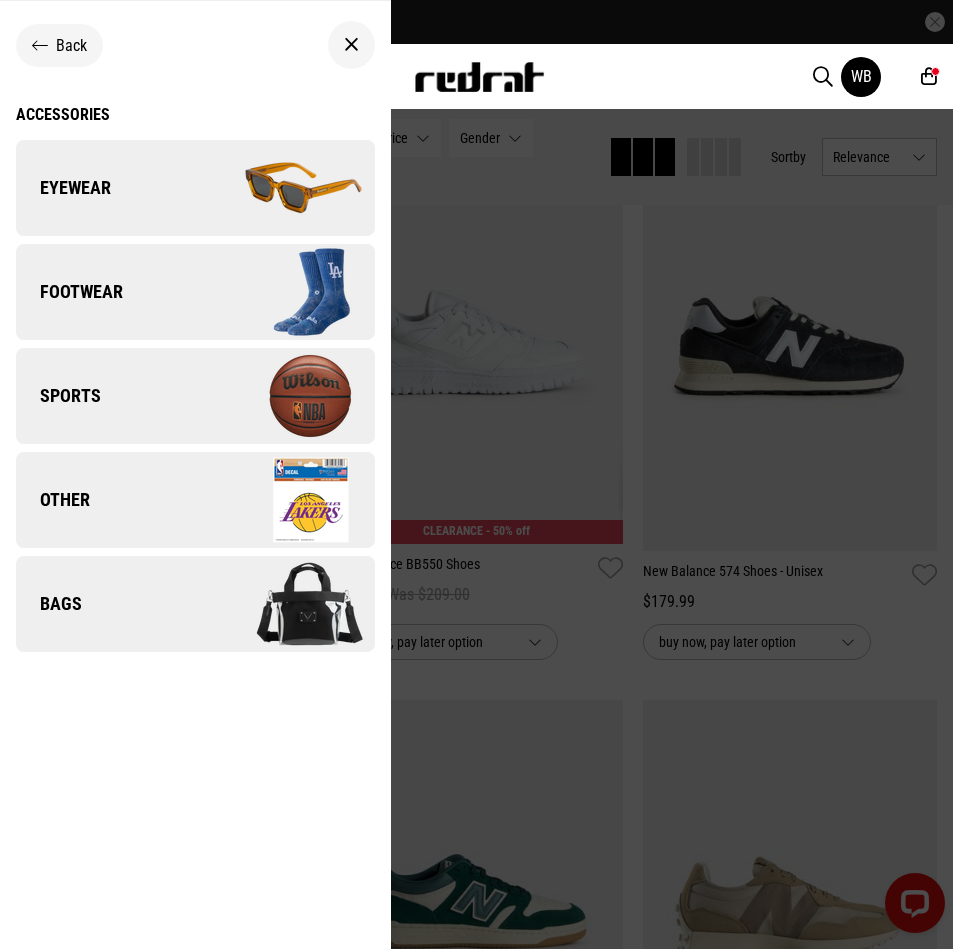 click at bounding box center (284, 604) 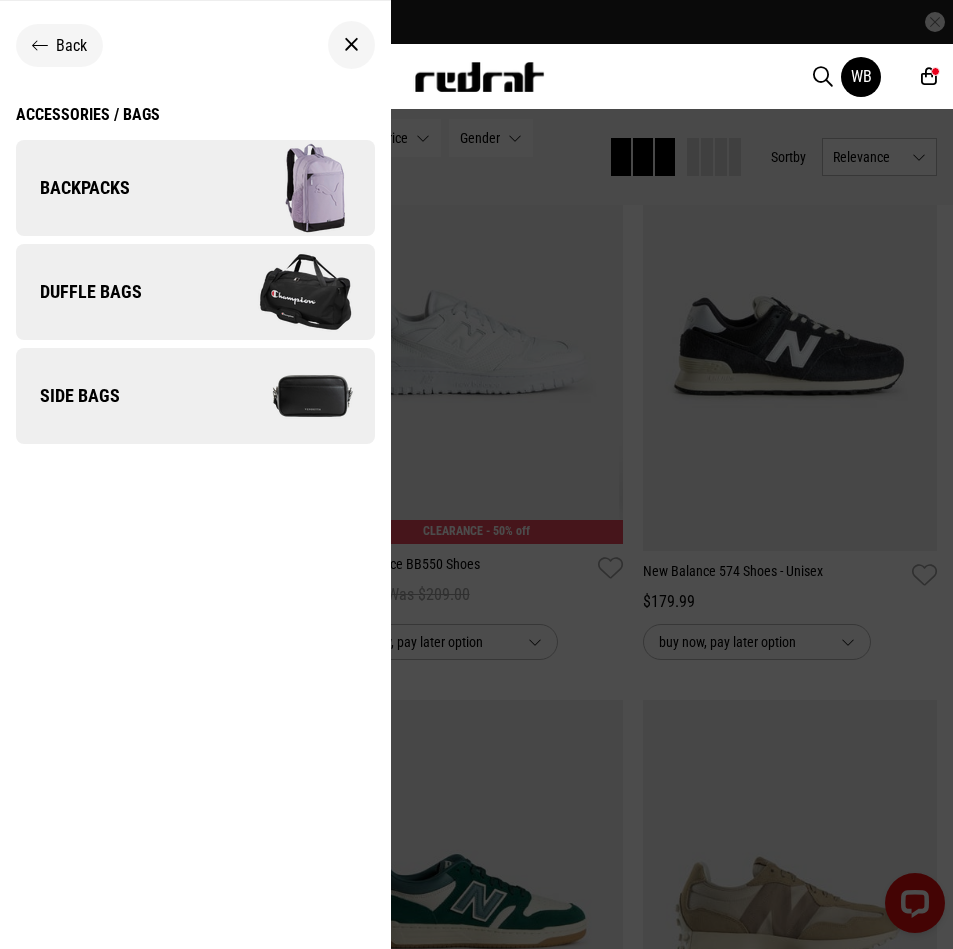 click on "Side Bags" at bounding box center (195, 396) 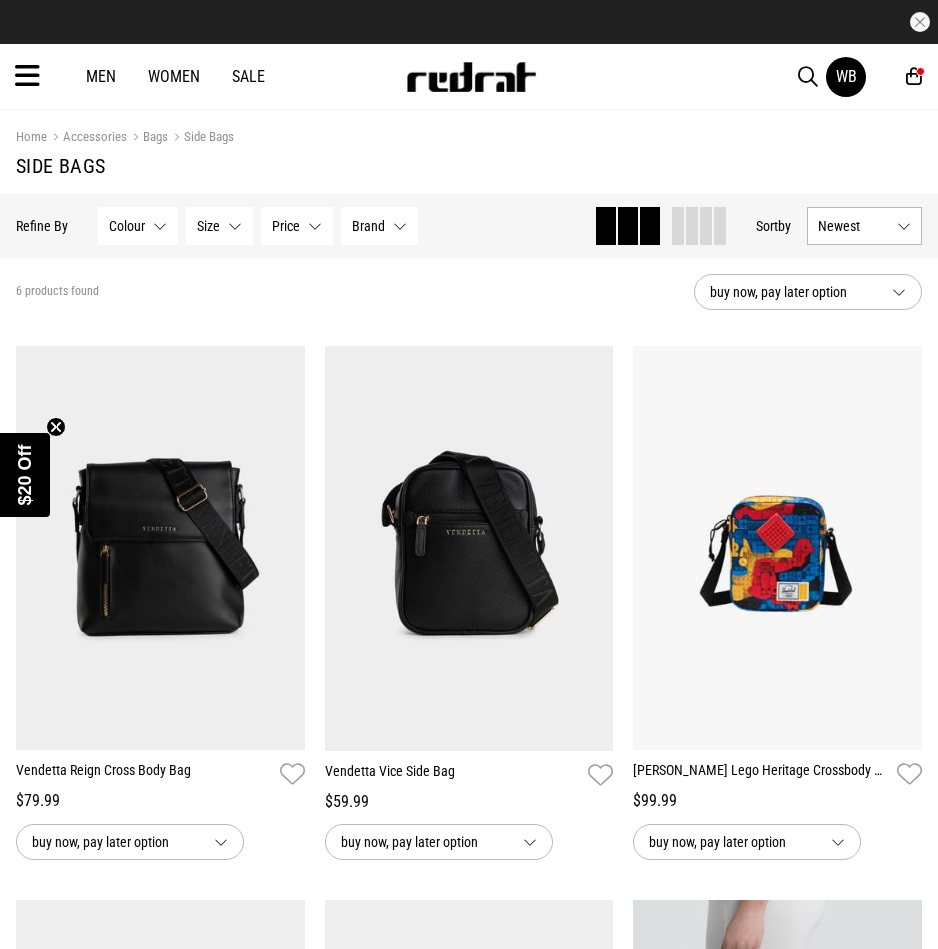 scroll, scrollTop: 600, scrollLeft: 0, axis: vertical 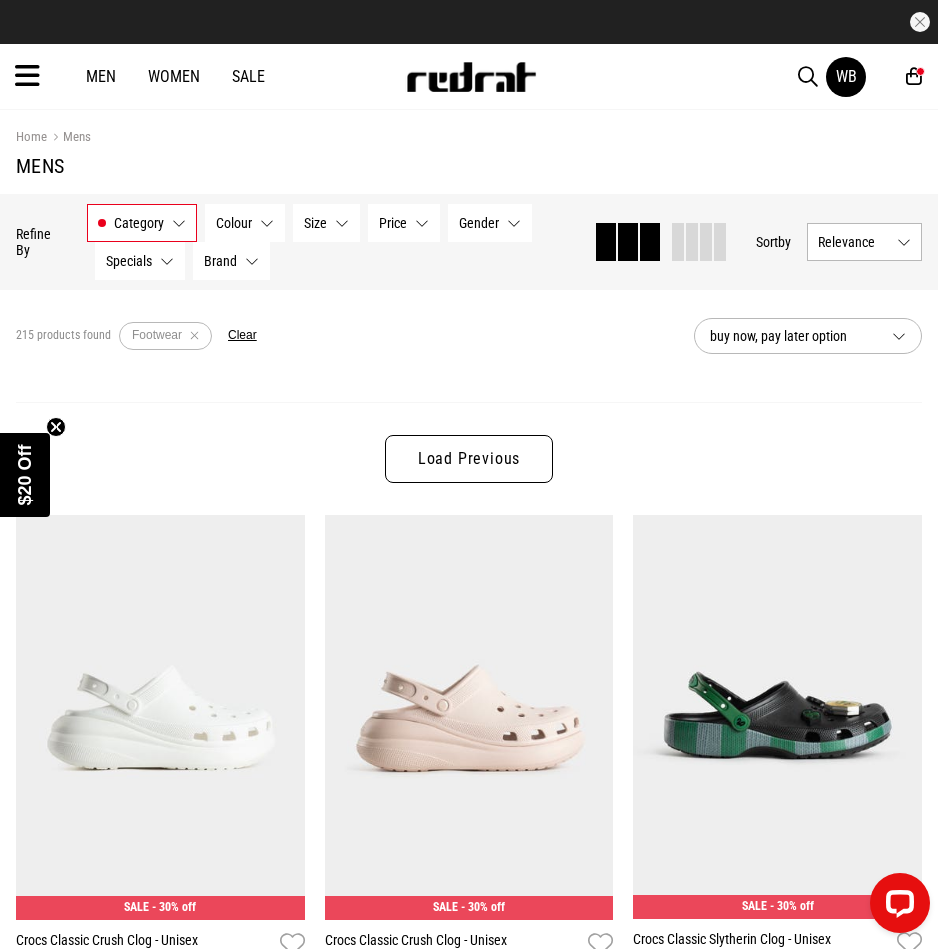 click on "Sale" at bounding box center (248, 76) 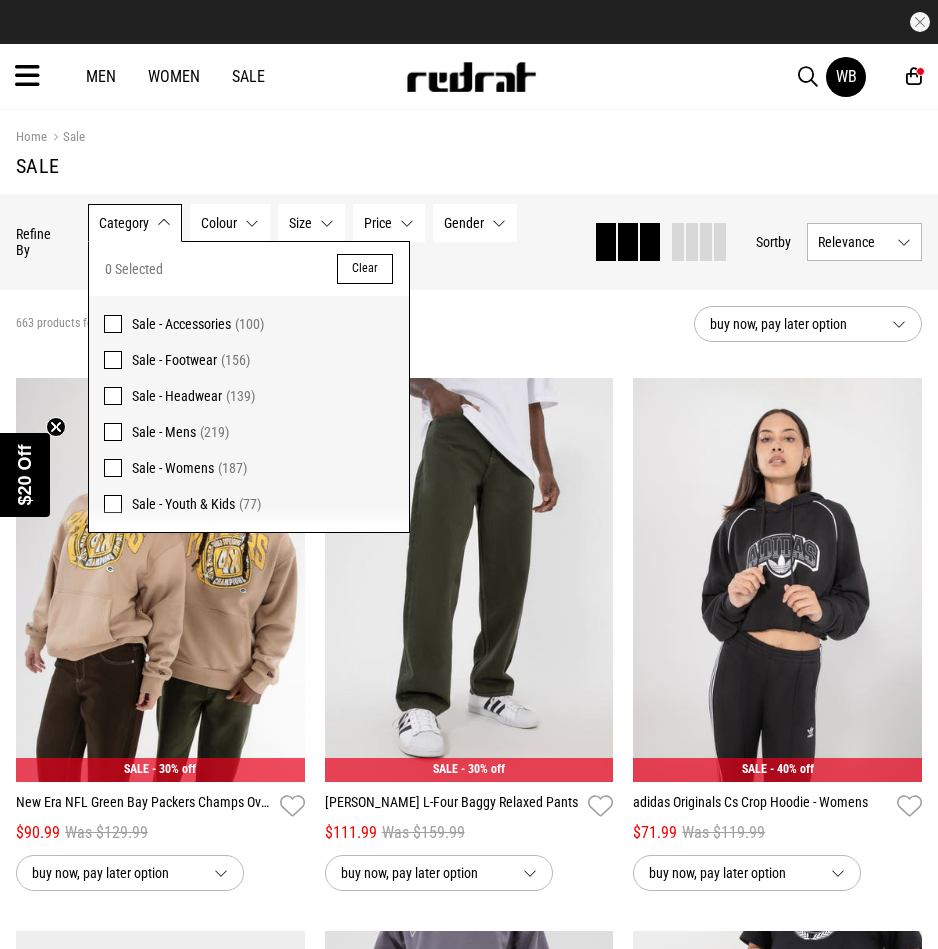 scroll, scrollTop: 0, scrollLeft: 0, axis: both 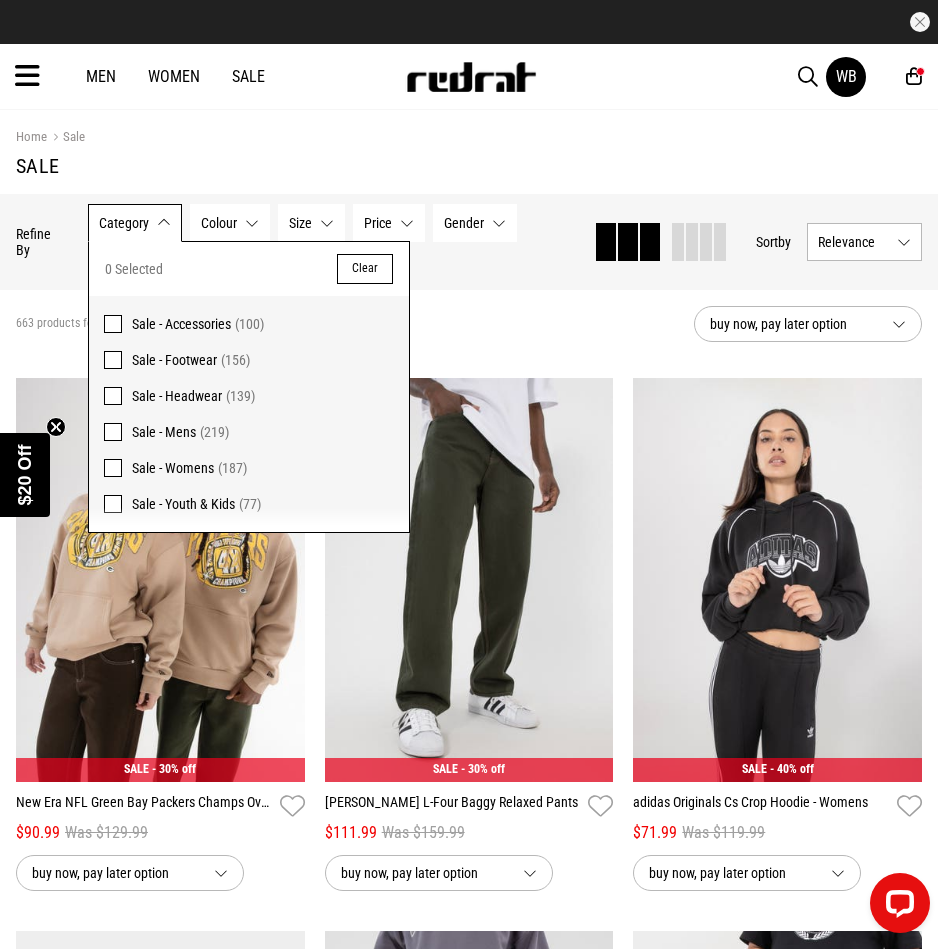 click on "Sale - Footwear" at bounding box center (174, 360) 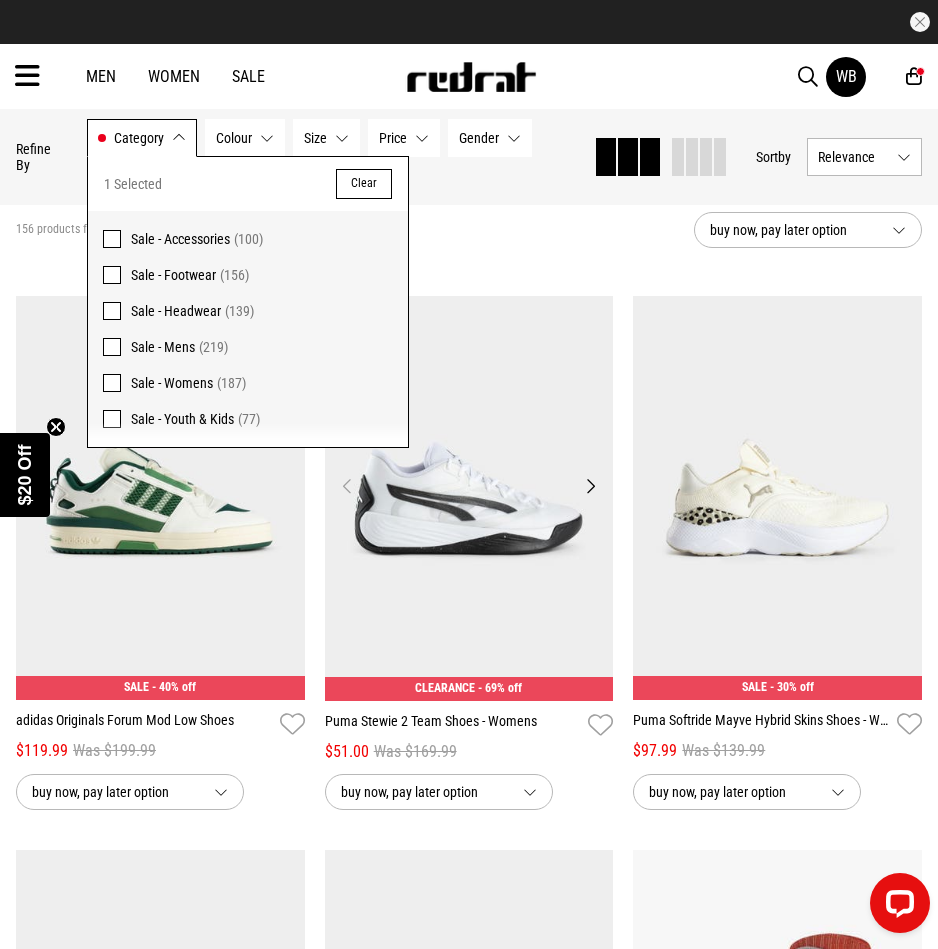 scroll, scrollTop: 100, scrollLeft: 0, axis: vertical 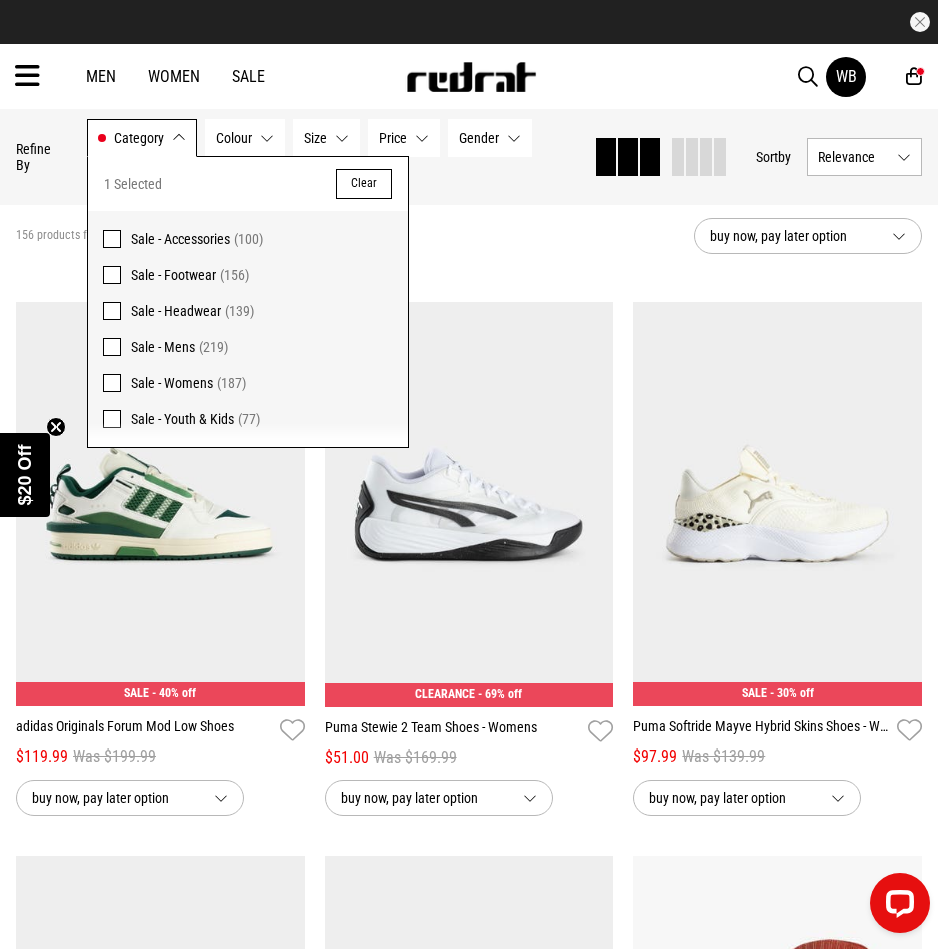 click on "156 products found   Active Filters Sale - Footwear Clear" at bounding box center (347, 236) 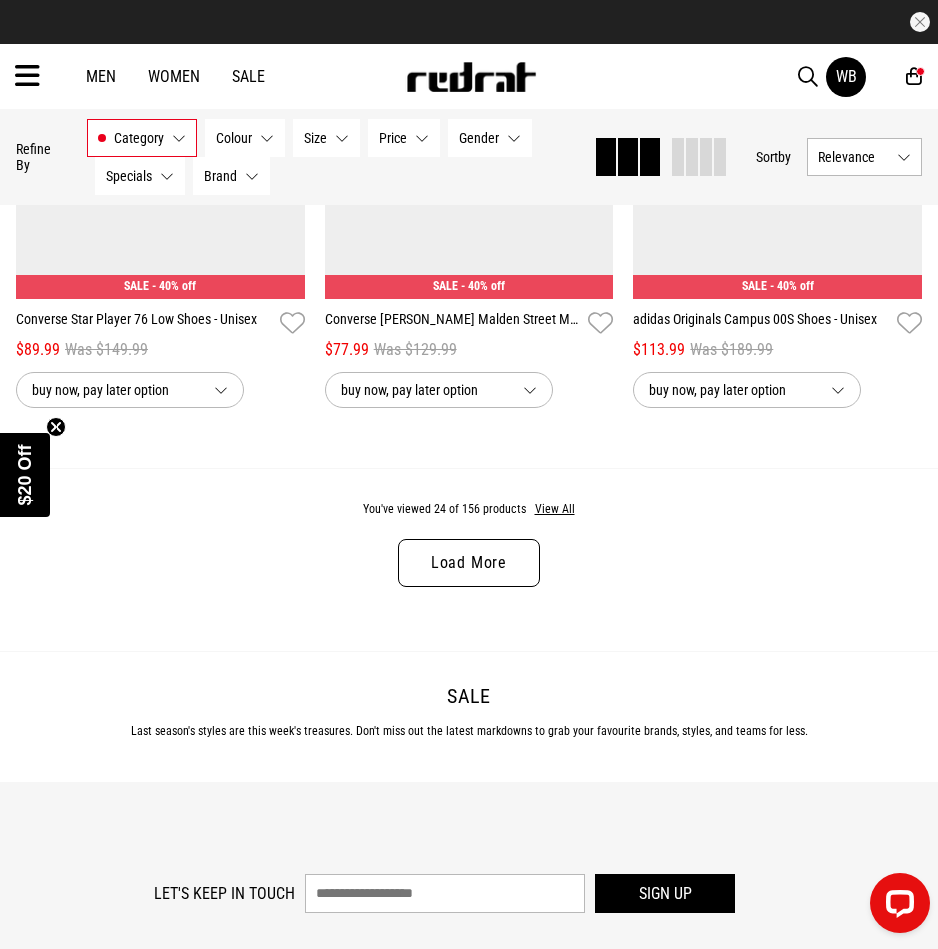 scroll, scrollTop: 4400, scrollLeft: 0, axis: vertical 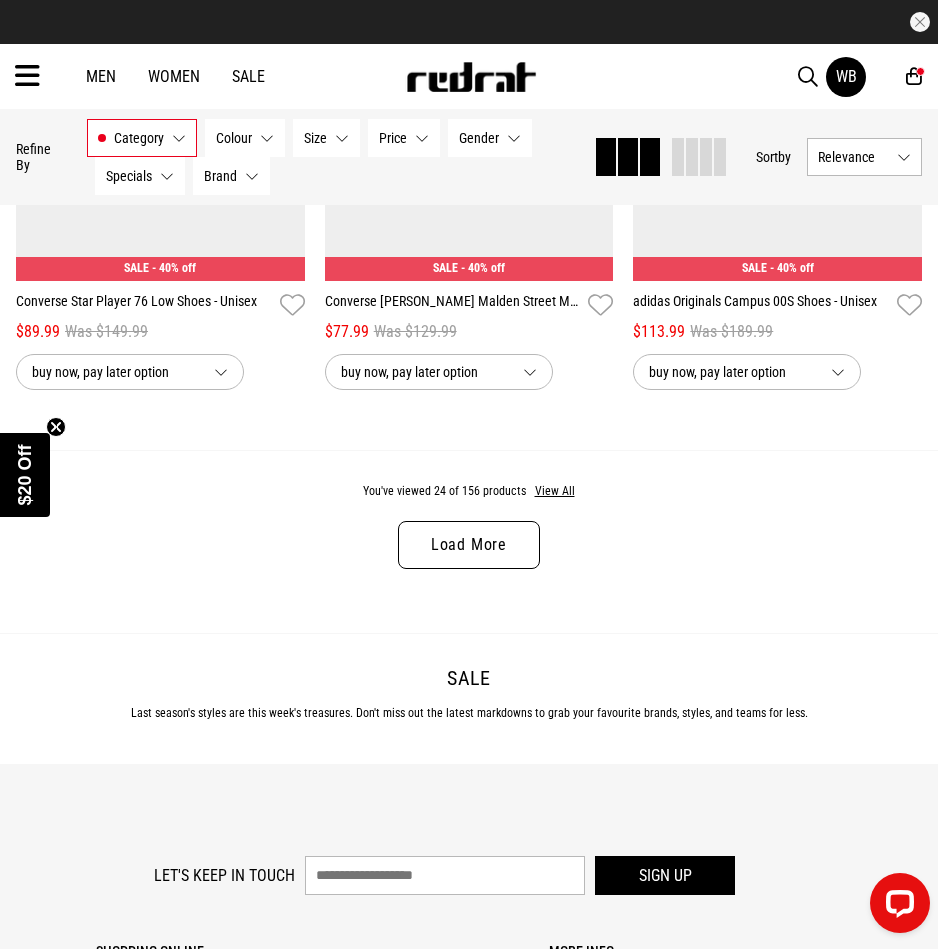 click on "Load More" at bounding box center (469, 545) 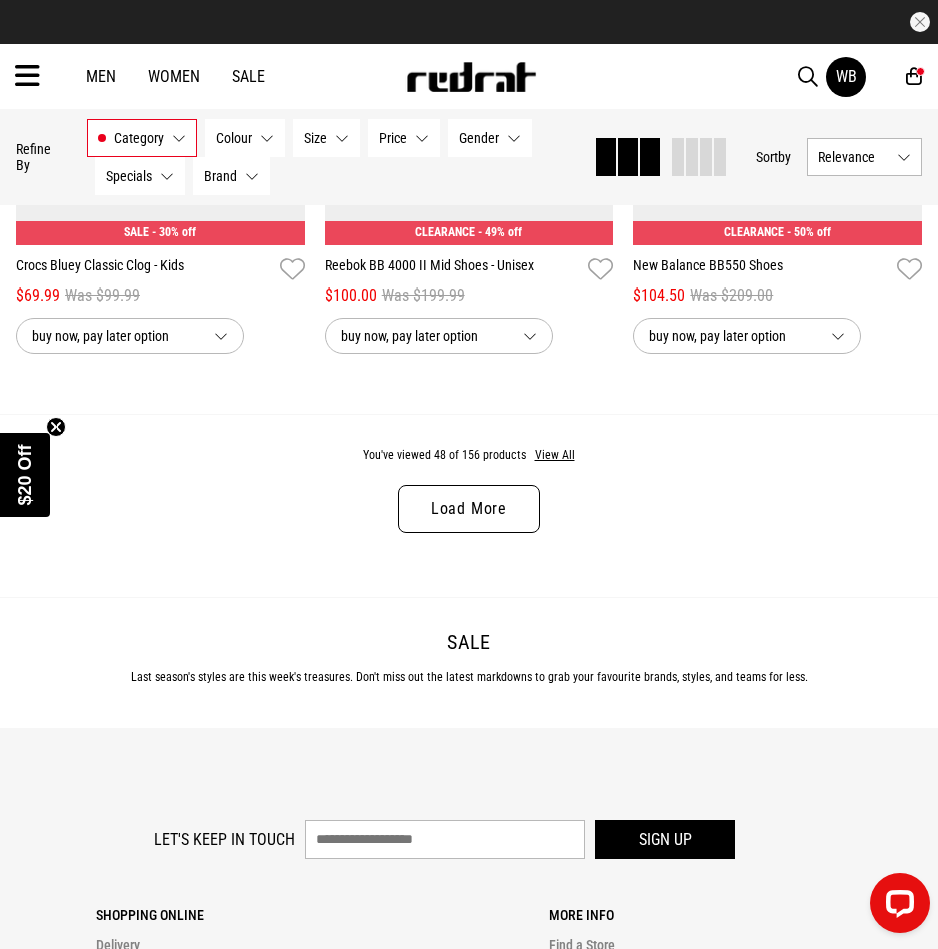 scroll, scrollTop: 8900, scrollLeft: 0, axis: vertical 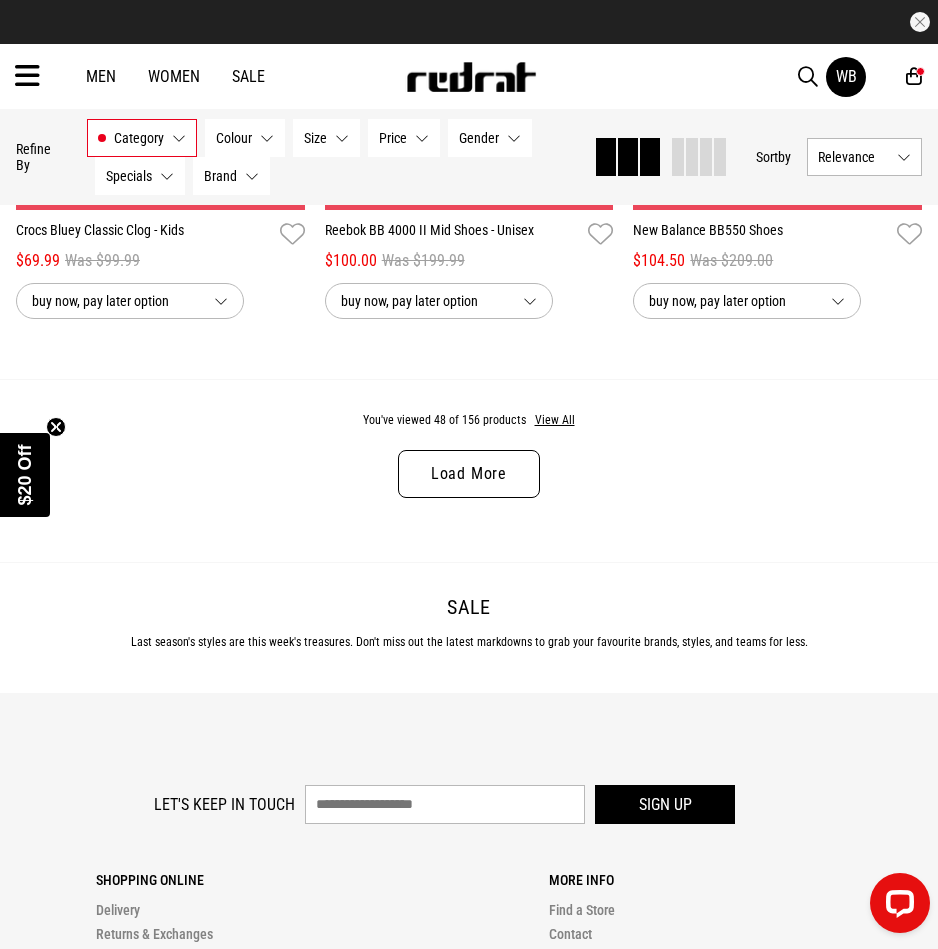 click on "Load More" at bounding box center [469, 474] 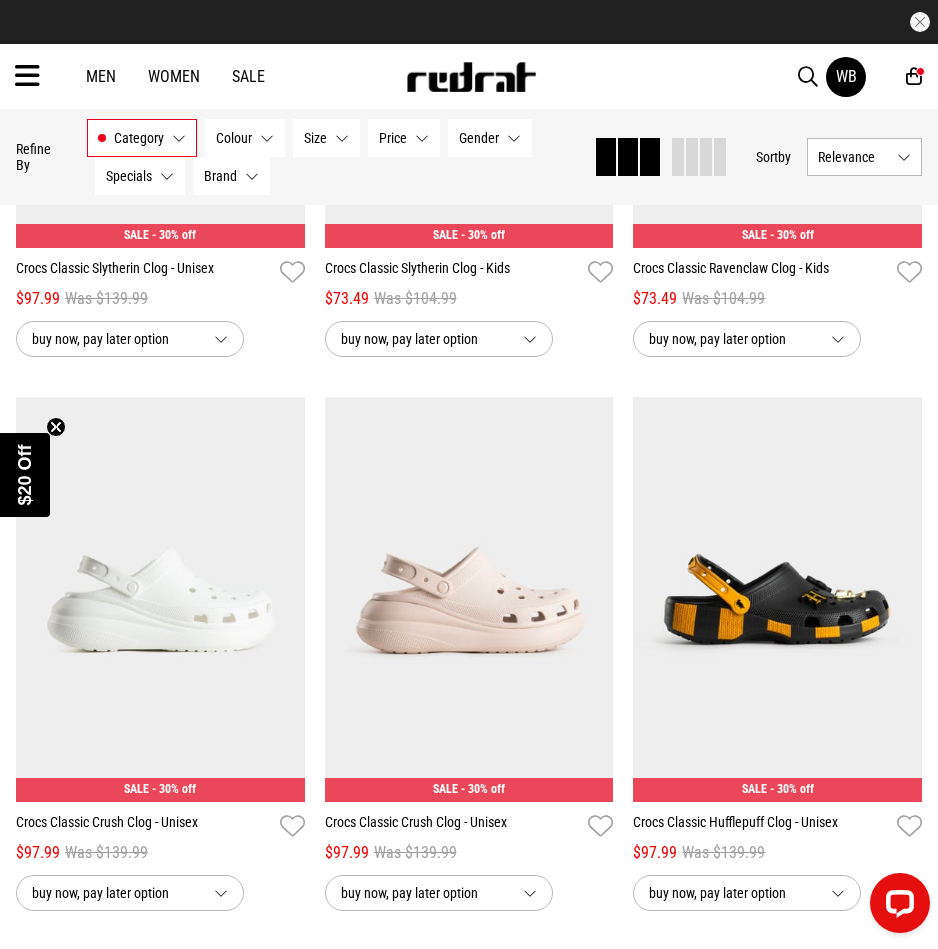 scroll, scrollTop: 5300, scrollLeft: 0, axis: vertical 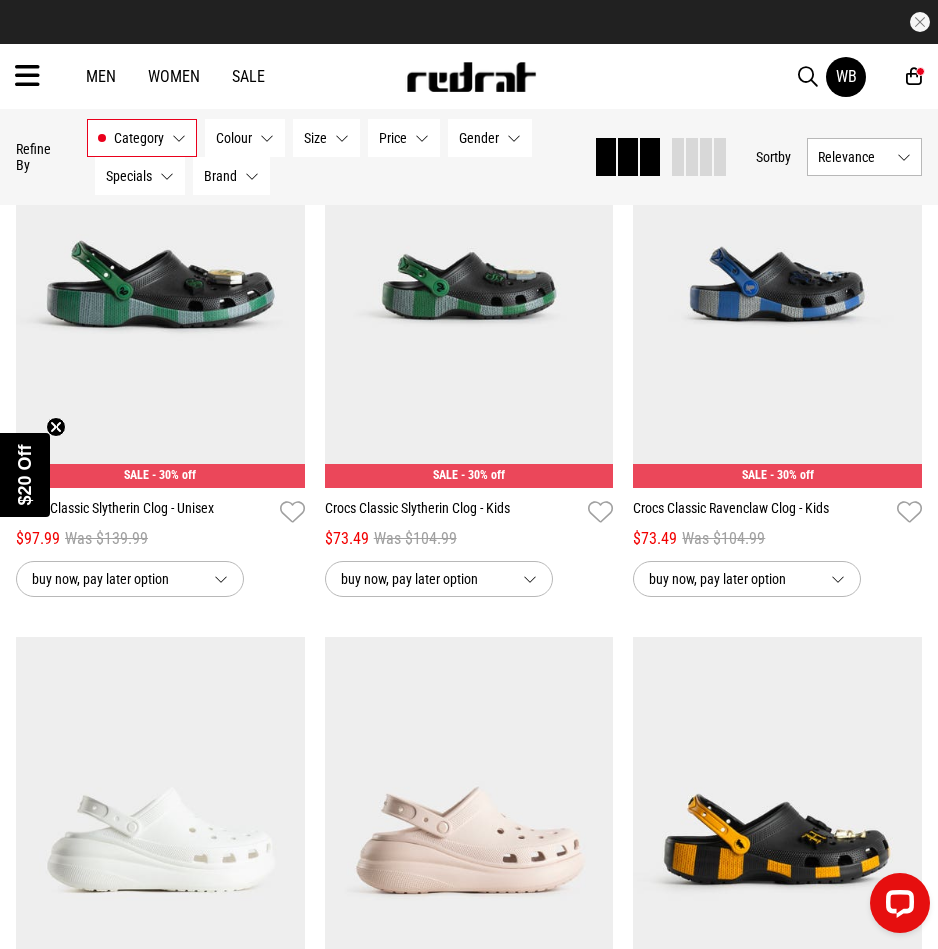 click at bounding box center (27, 76) 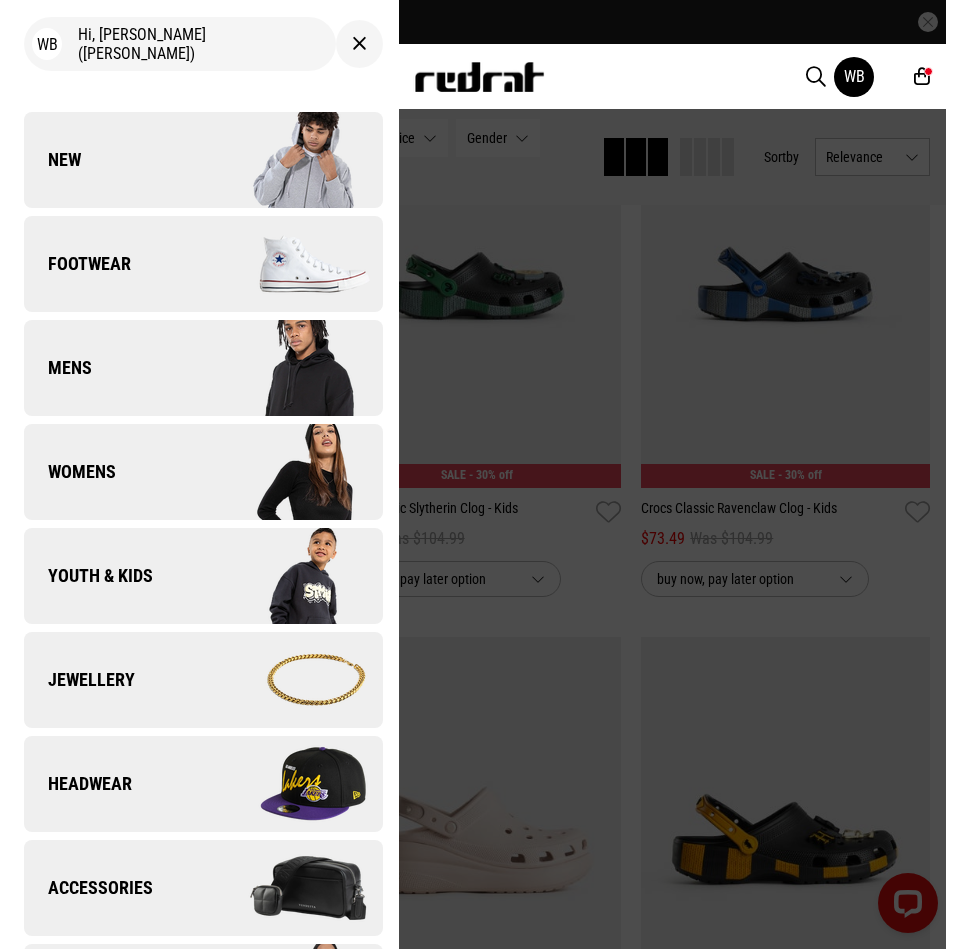 scroll, scrollTop: 5360, scrollLeft: 0, axis: vertical 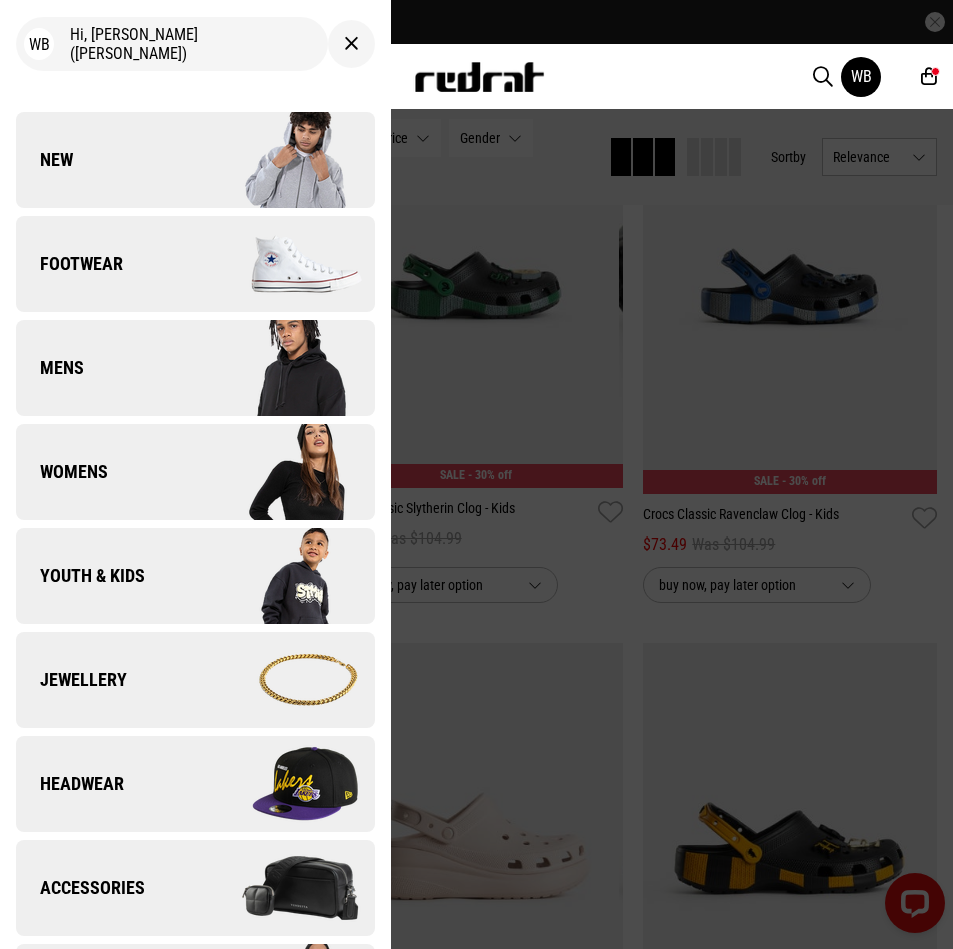 click on "Footwear" at bounding box center [195, 264] 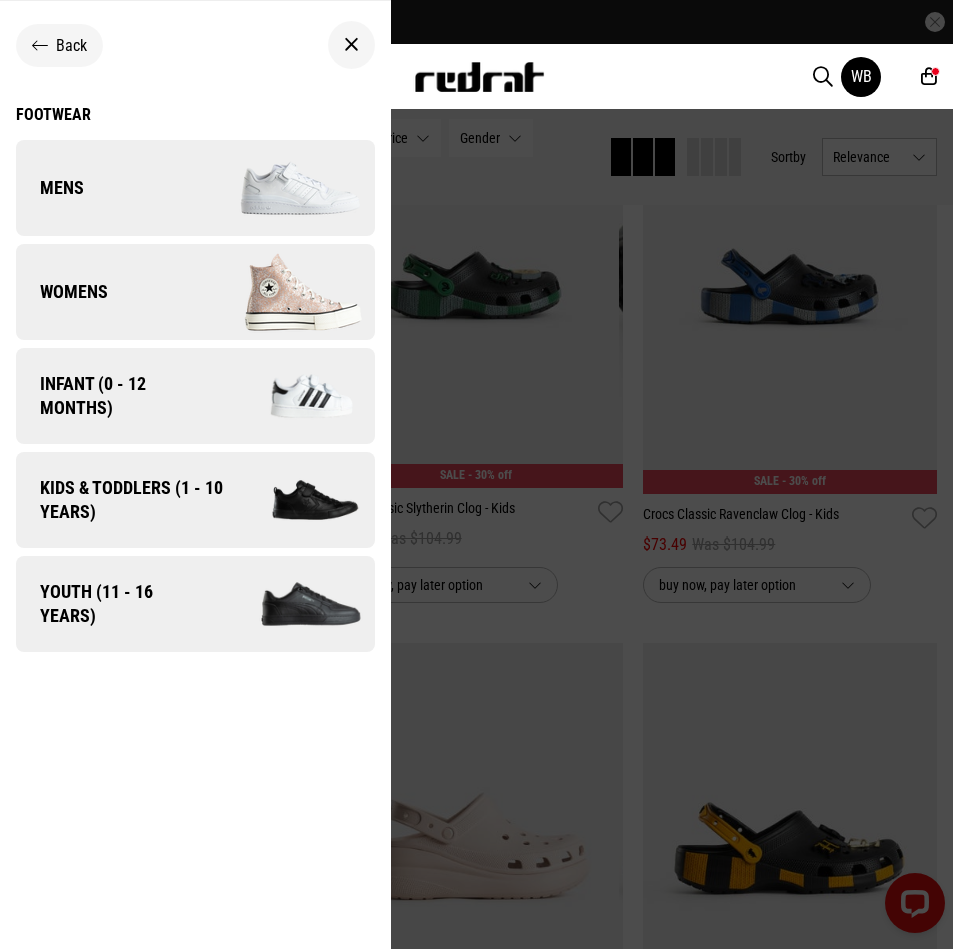 click at bounding box center [284, 188] 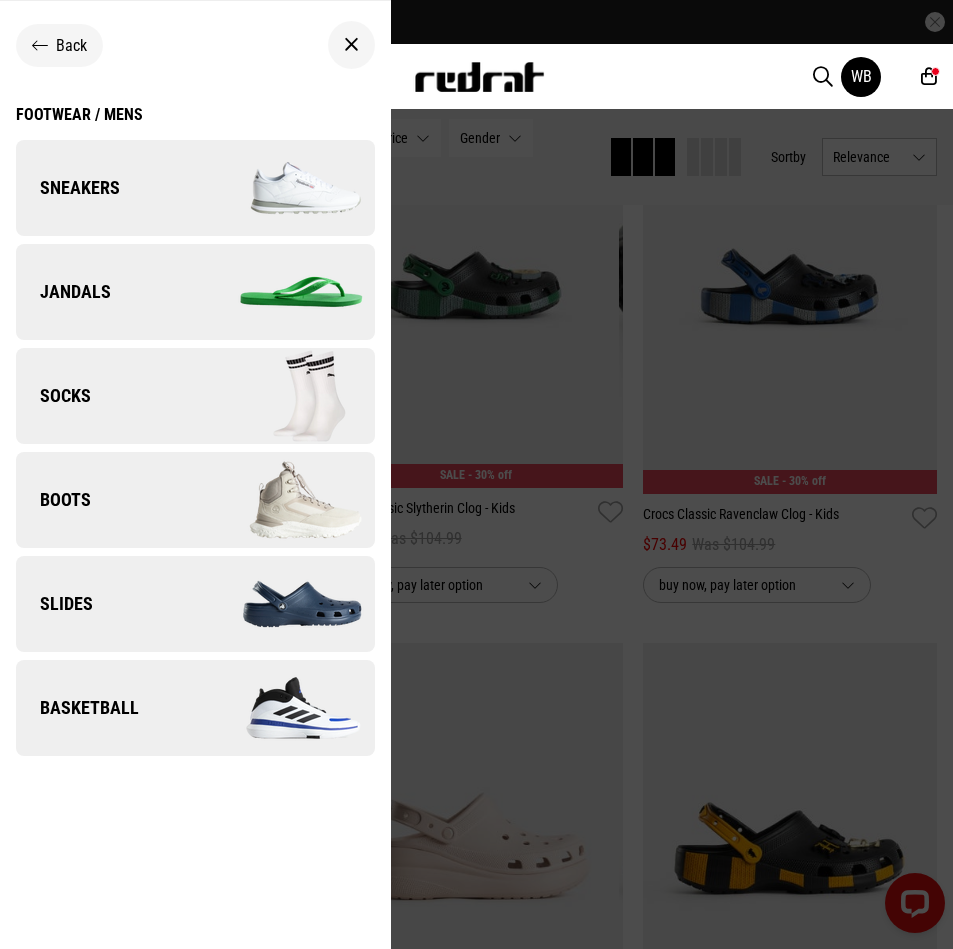 click at bounding box center (284, 188) 